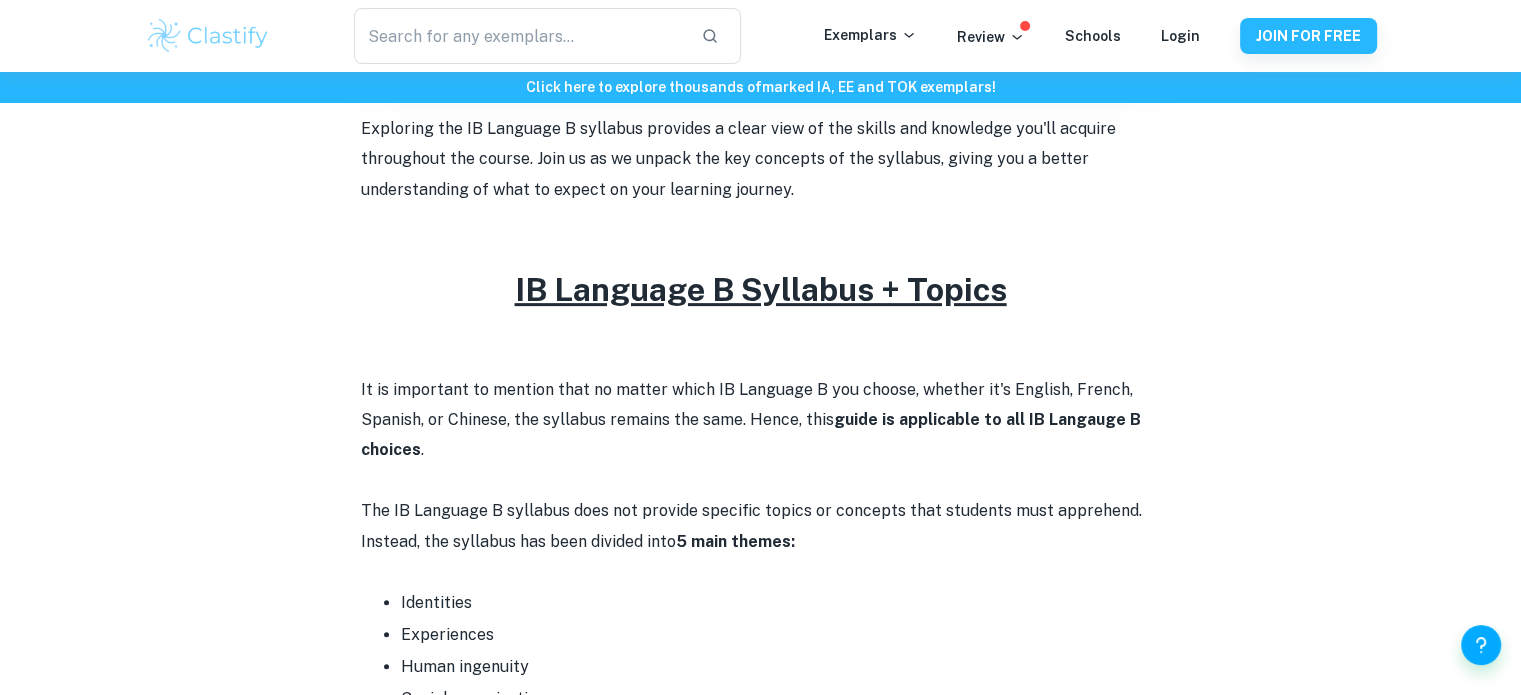 scroll, scrollTop: 700, scrollLeft: 0, axis: vertical 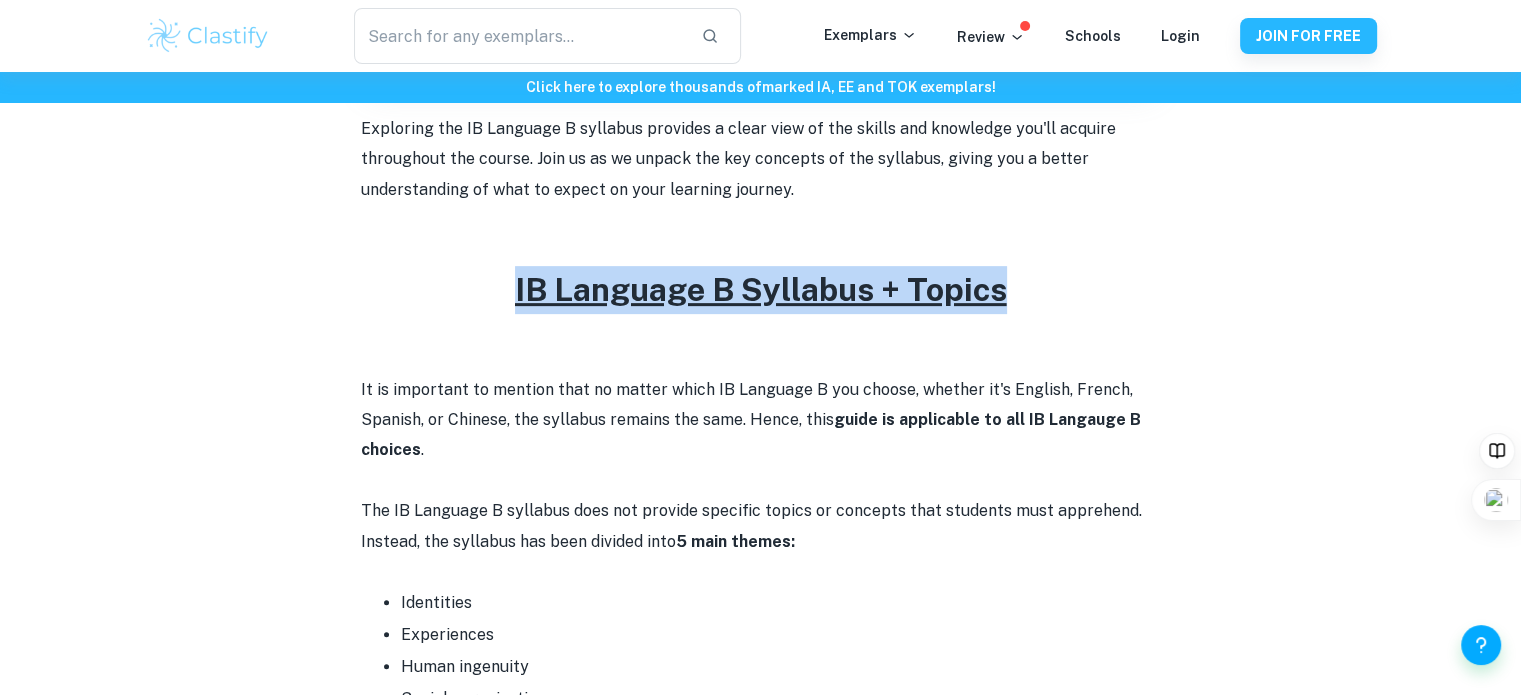drag, startPoint x: 512, startPoint y: 303, endPoint x: 1002, endPoint y: 312, distance: 490.08264 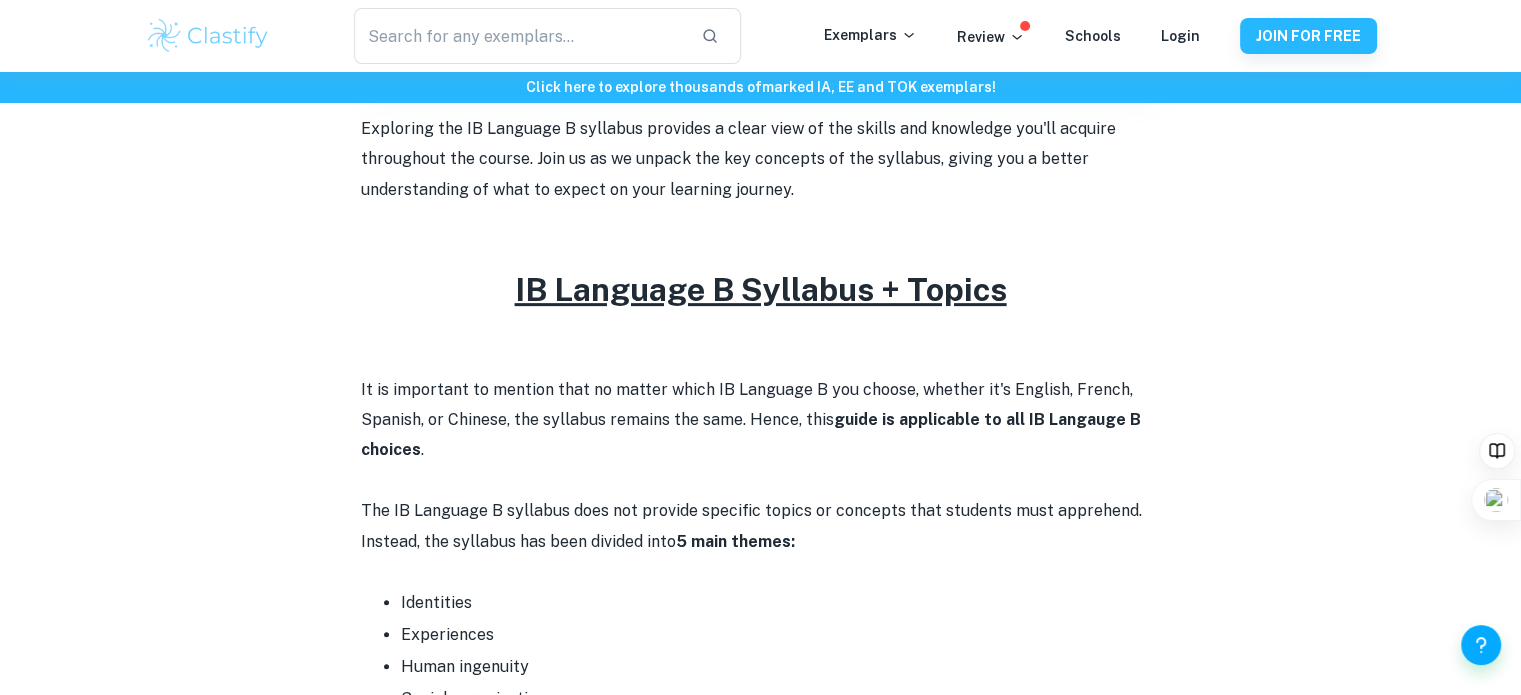 click at bounding box center (761, 359) 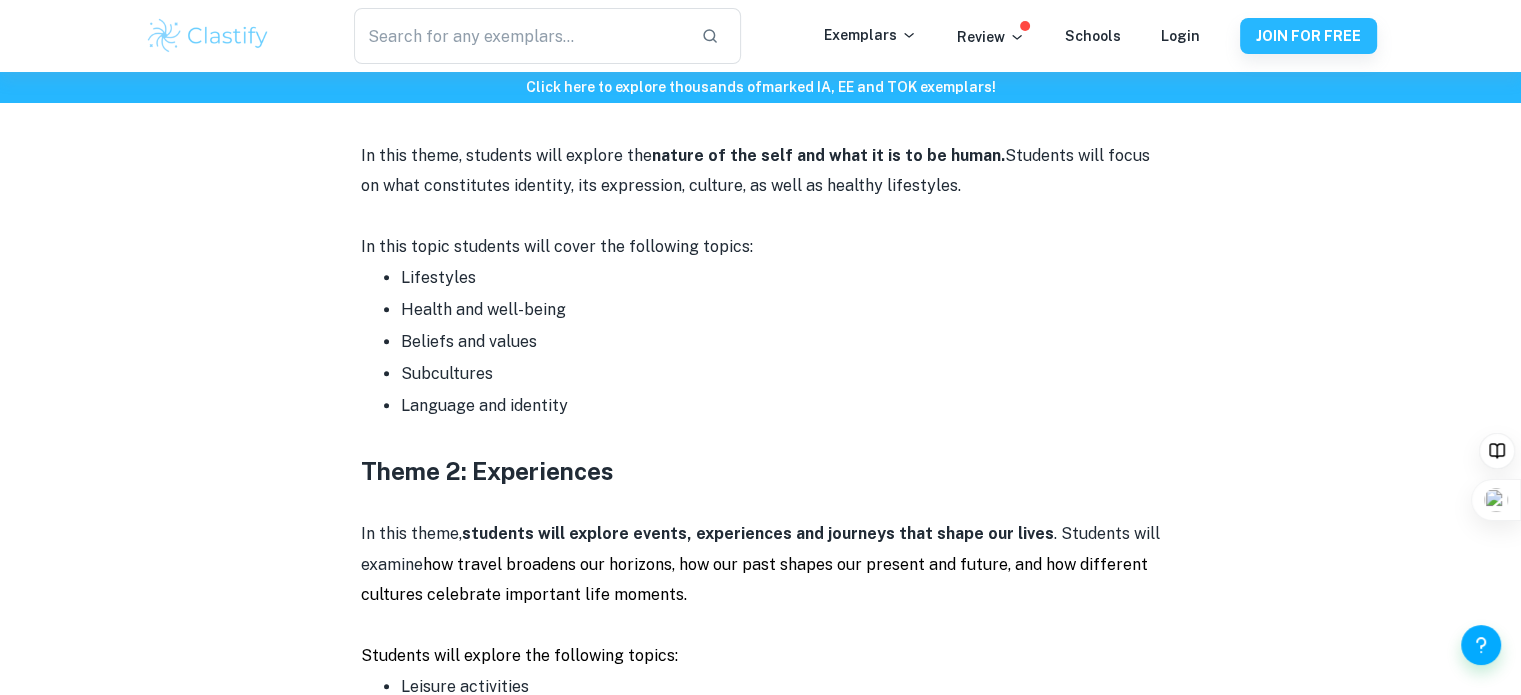 scroll, scrollTop: 1600, scrollLeft: 0, axis: vertical 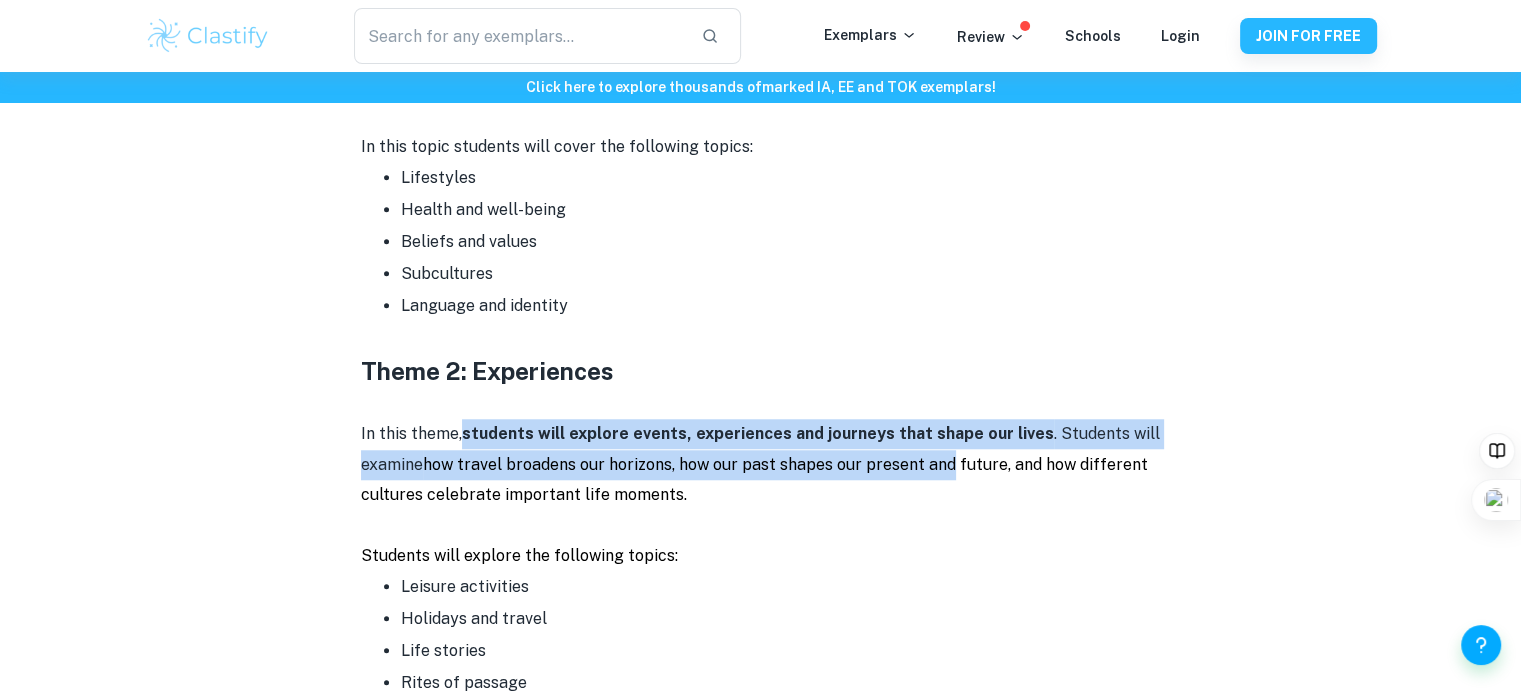 drag, startPoint x: 467, startPoint y: 441, endPoint x: 947, endPoint y: 452, distance: 480.12604 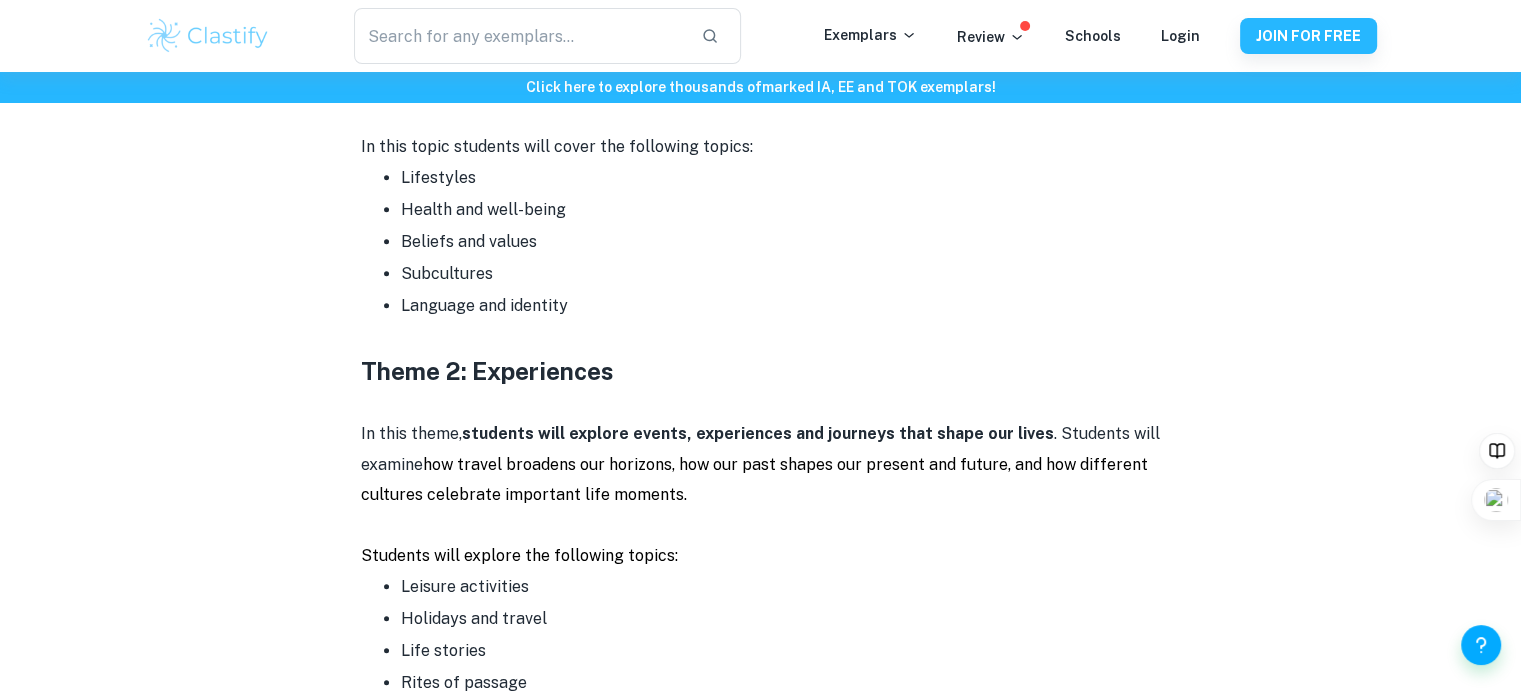 click on "In this theme,  students will explore events, experiences and journeys that shape our lives . Students will examine  how travel broadens our horizons, how our past shapes our present and future, and how different cultures celebrate important life moments." at bounding box center [761, 464] 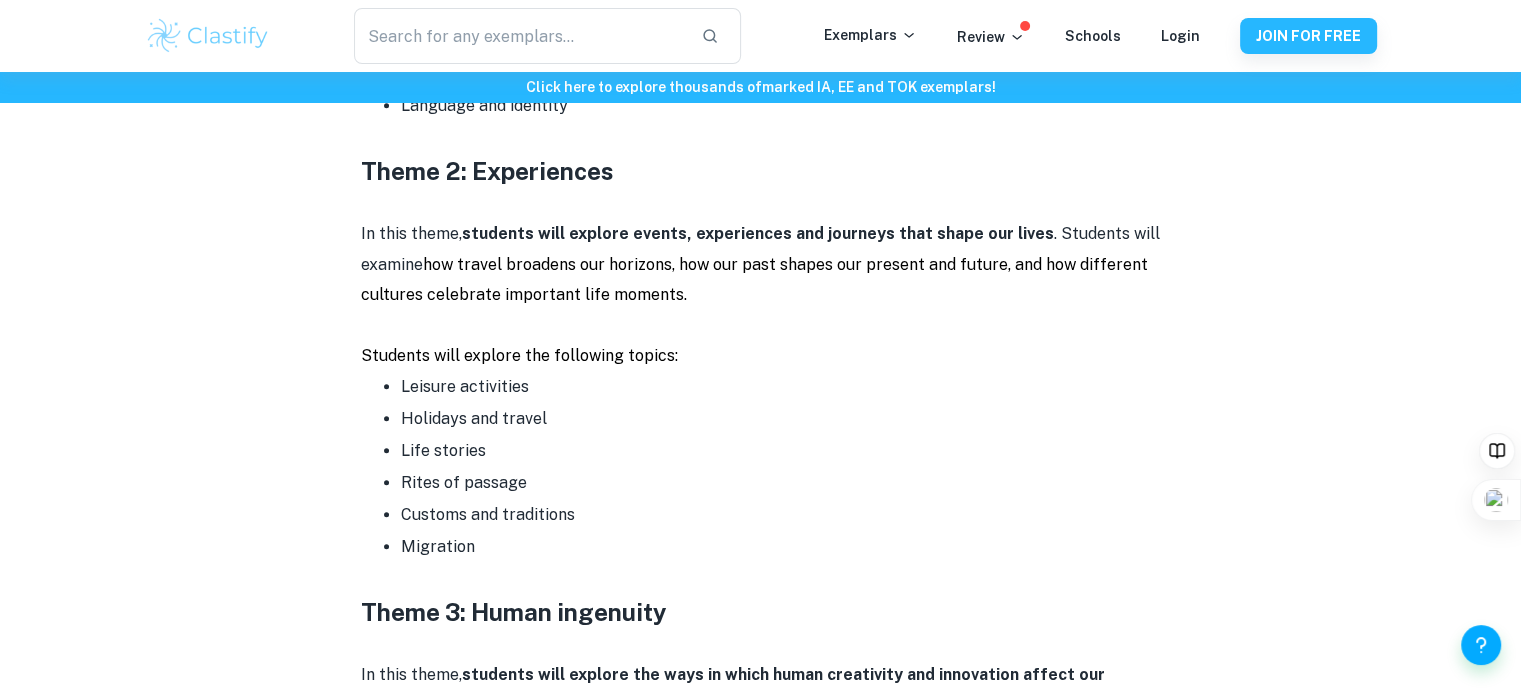 scroll, scrollTop: 2000, scrollLeft: 0, axis: vertical 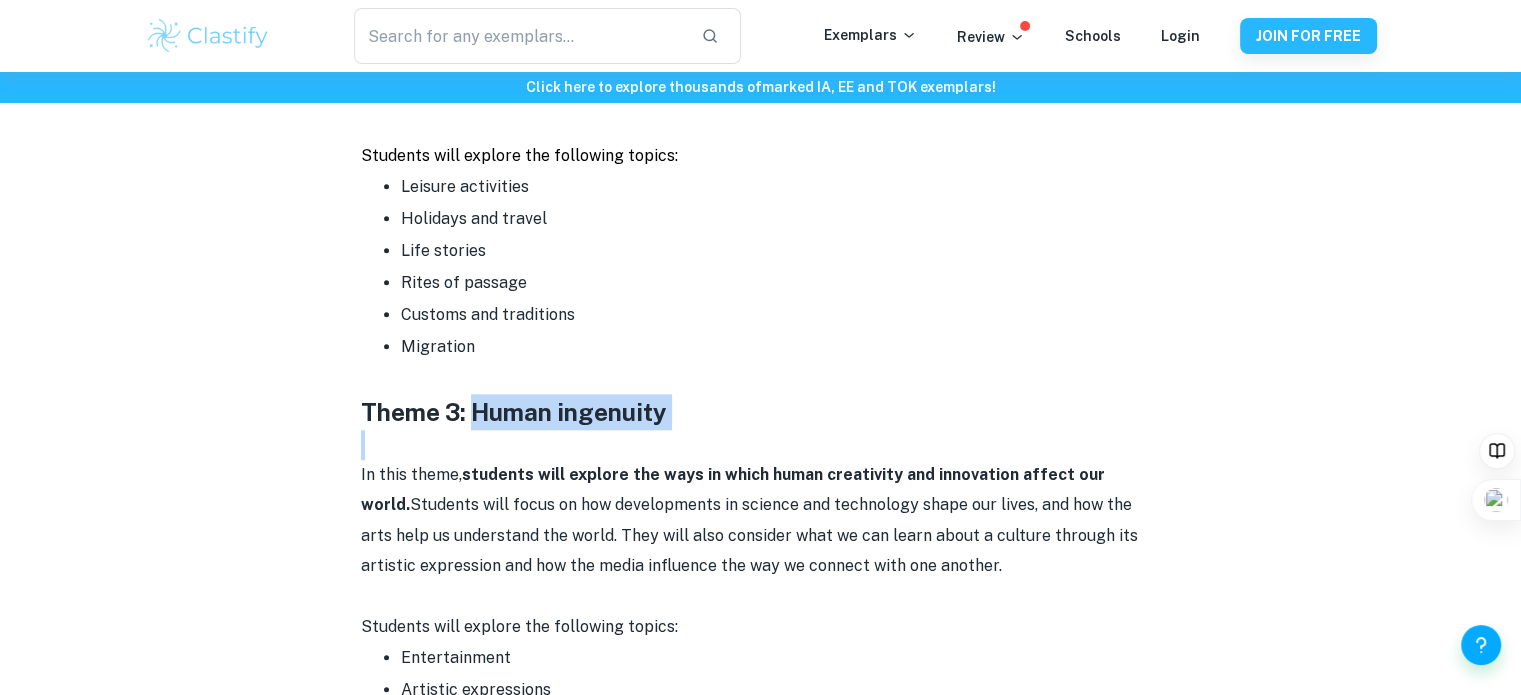 drag, startPoint x: 477, startPoint y: 411, endPoint x: 679, endPoint y: 439, distance: 203.93137 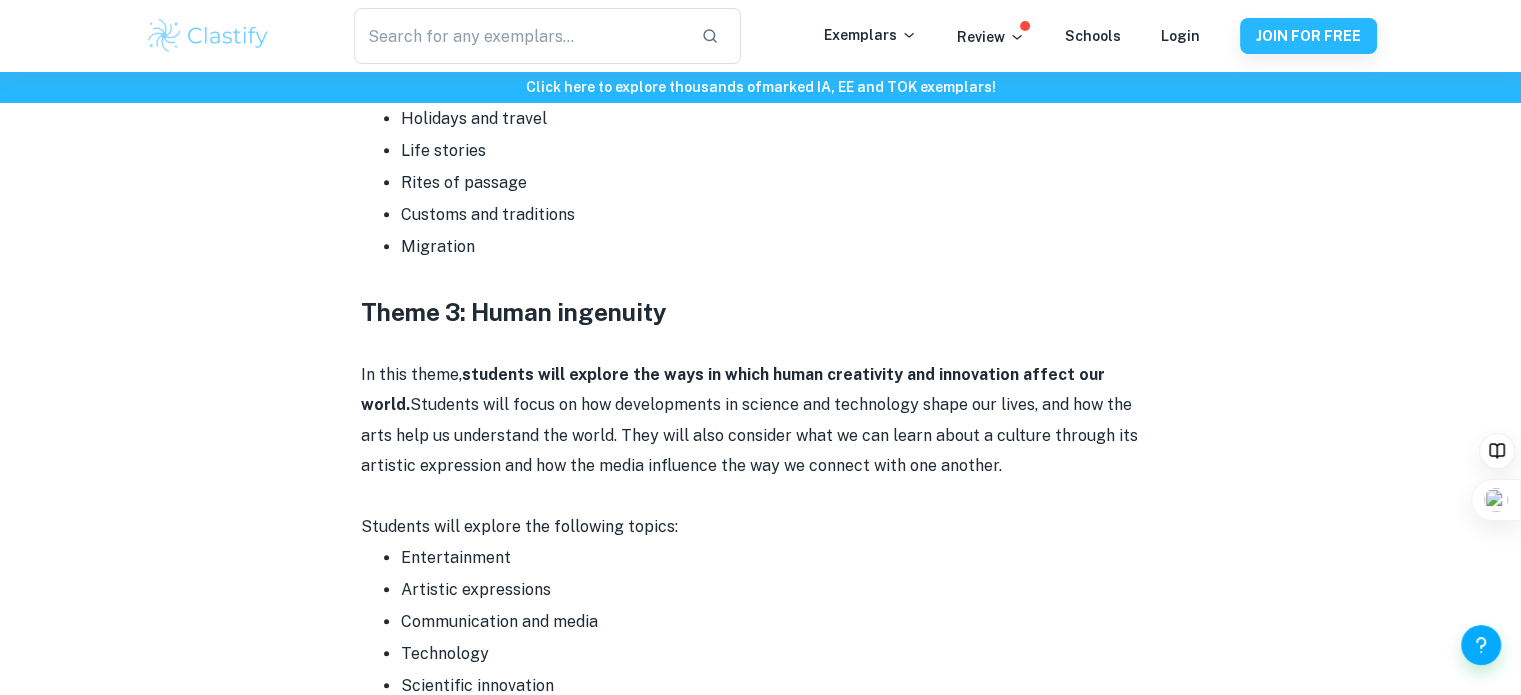 scroll, scrollTop: 2200, scrollLeft: 0, axis: vertical 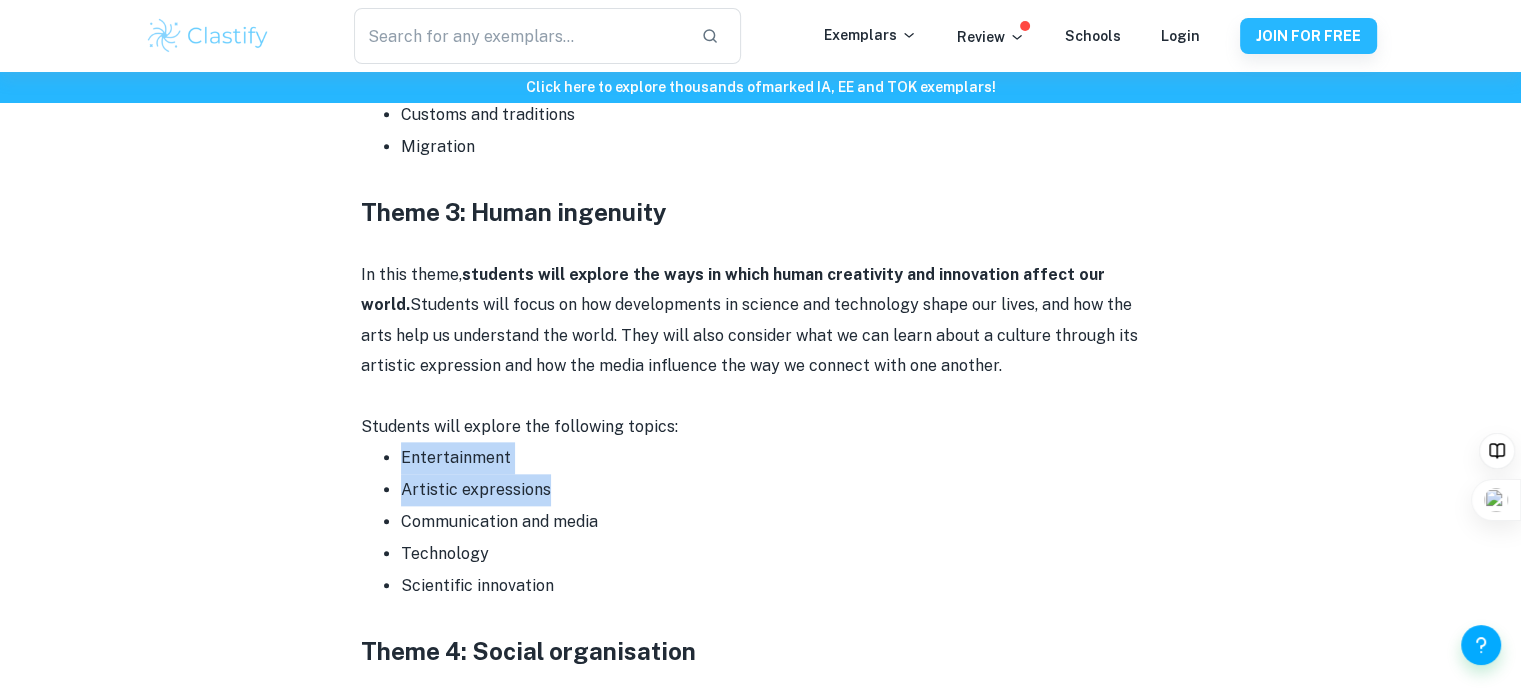 drag, startPoint x: 401, startPoint y: 459, endPoint x: 565, endPoint y: 483, distance: 165.7468 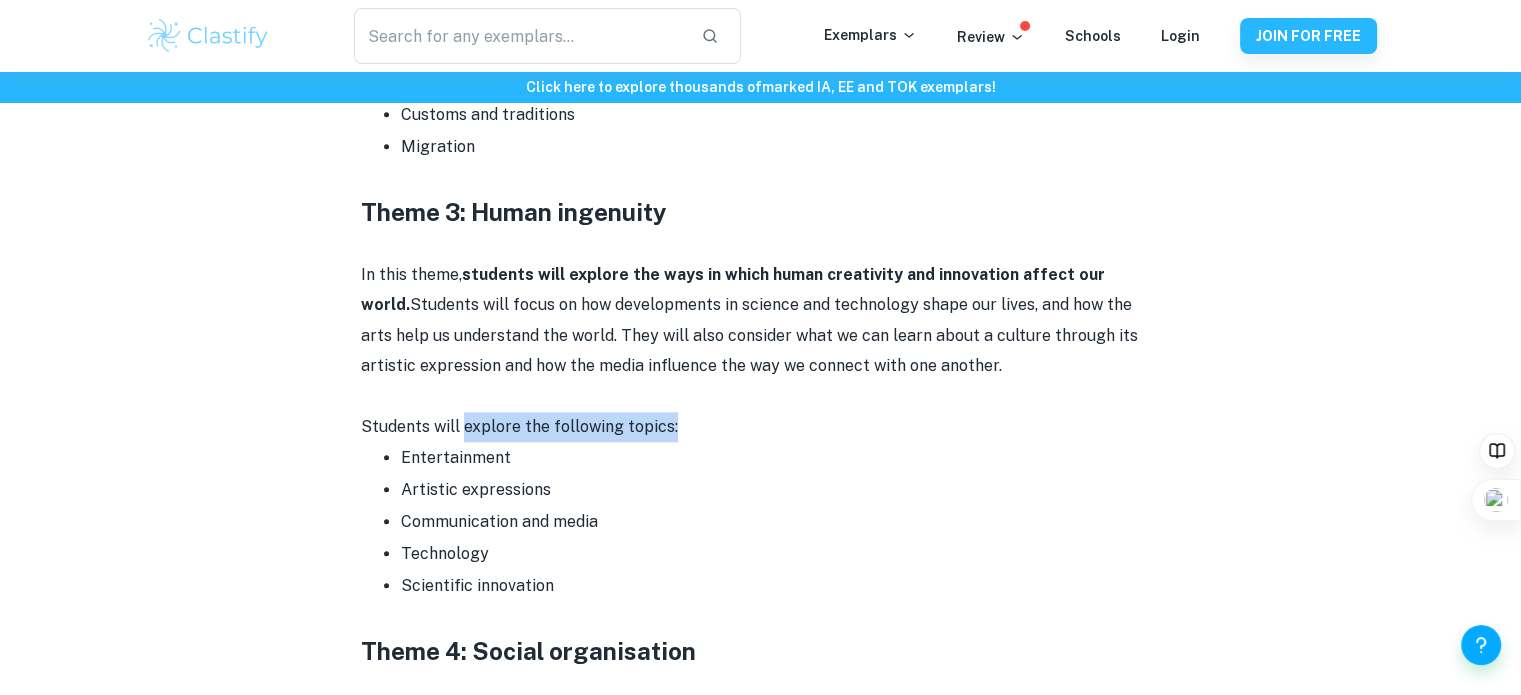 drag, startPoint x: 463, startPoint y: 434, endPoint x: 678, endPoint y: 433, distance: 215.00232 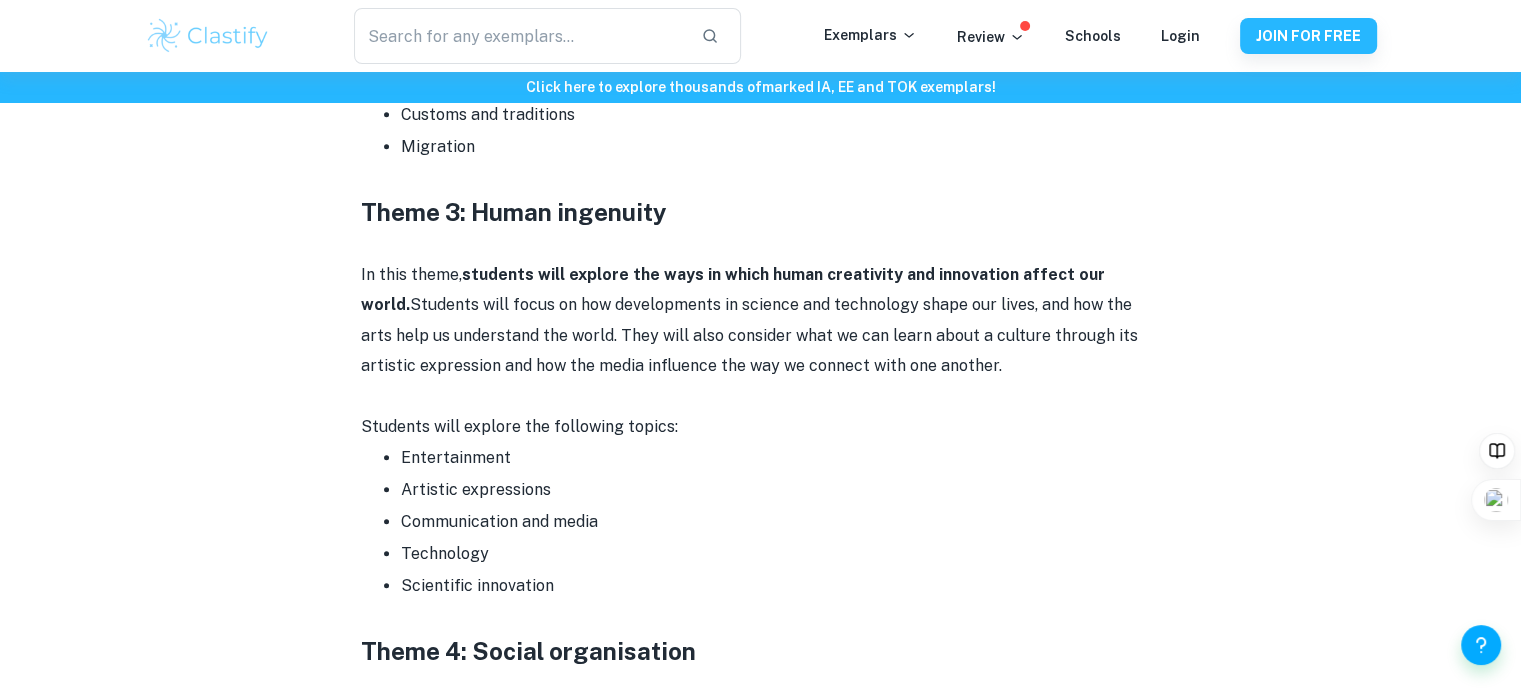 click on "Technology" at bounding box center [781, 554] 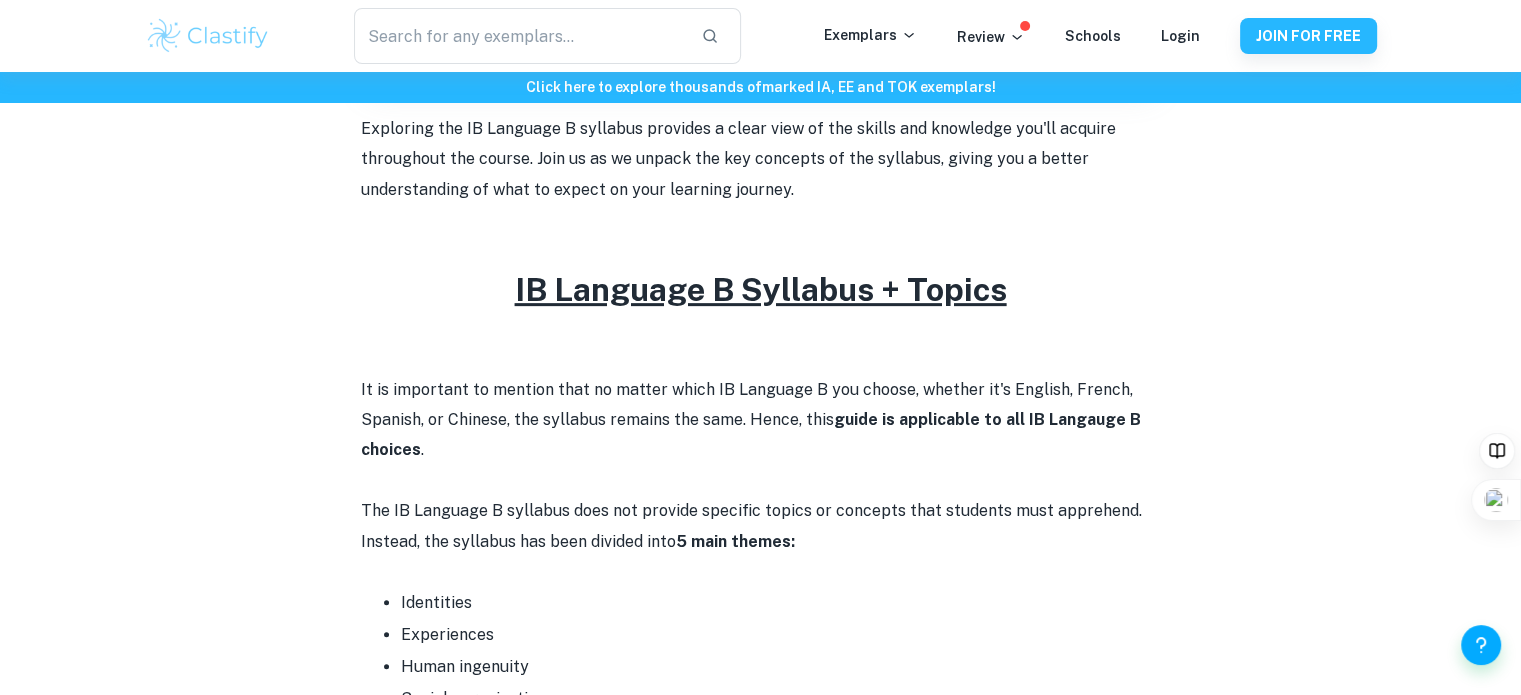 scroll, scrollTop: 800, scrollLeft: 0, axis: vertical 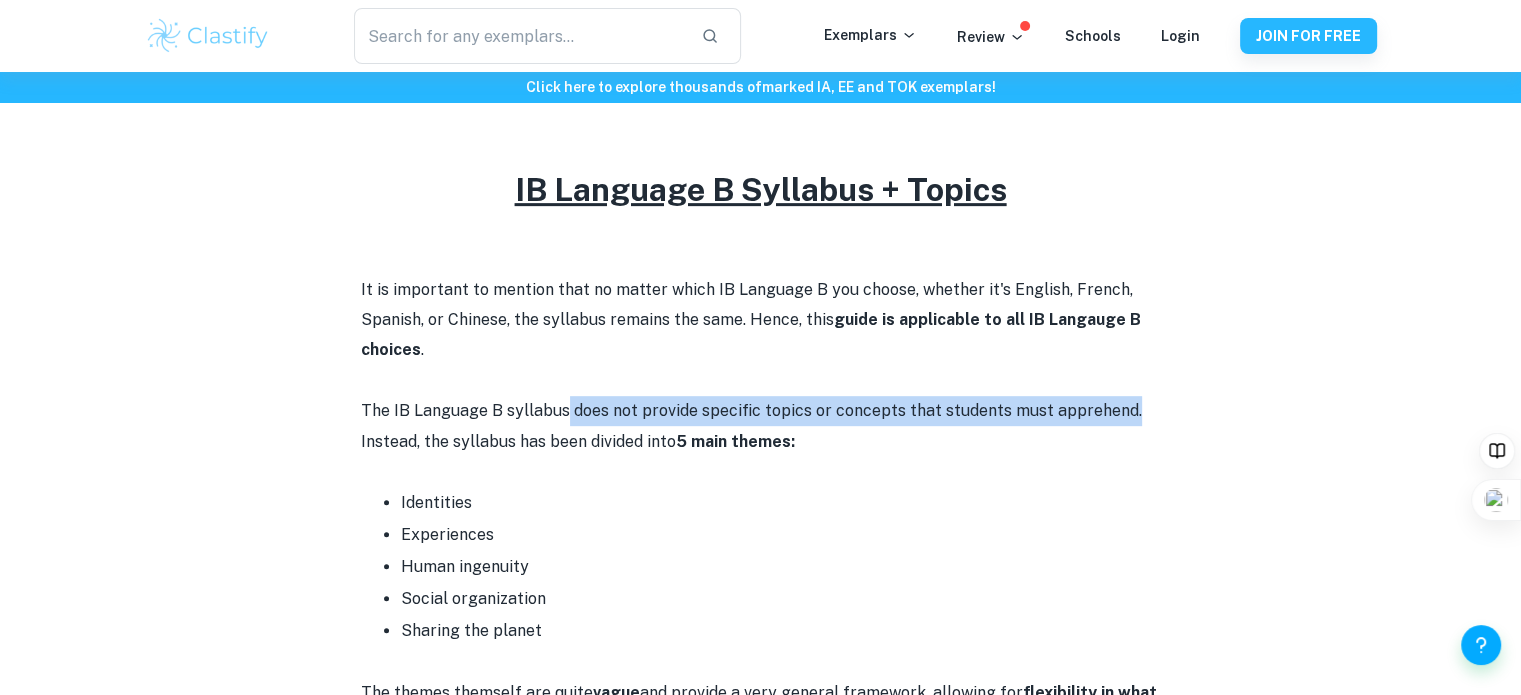 drag, startPoint x: 587, startPoint y: 411, endPoint x: 1134, endPoint y: 413, distance: 547.00366 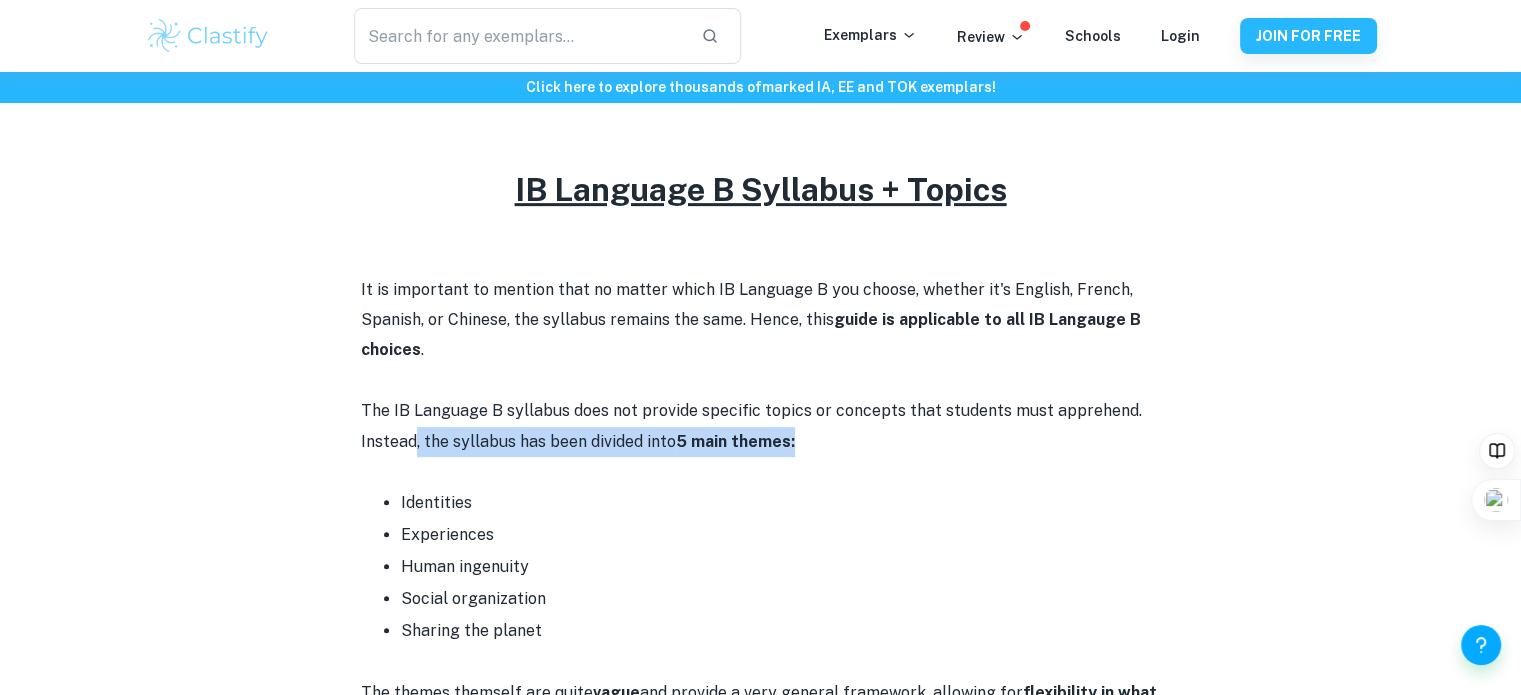 drag, startPoint x: 412, startPoint y: 446, endPoint x: 865, endPoint y: 451, distance: 453.0276 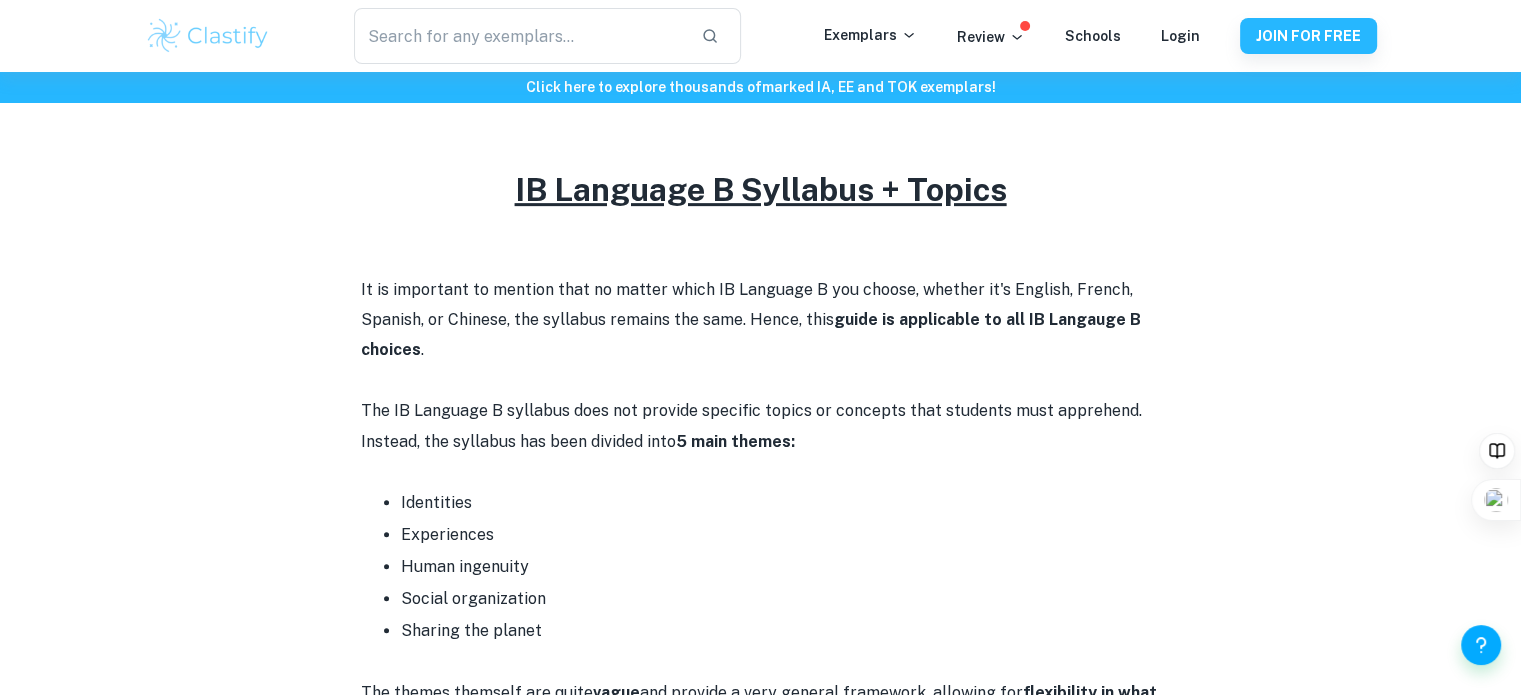 click on "Identities" at bounding box center [781, 503] 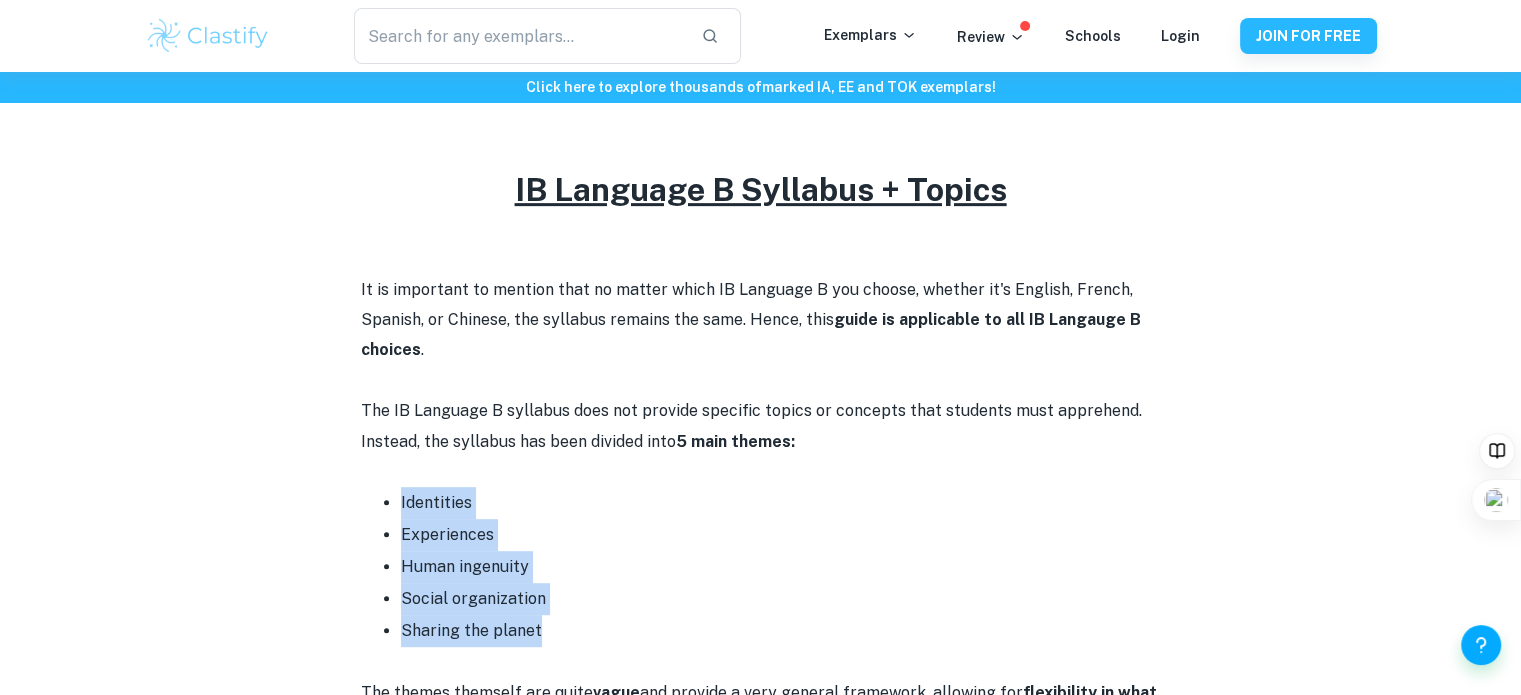 drag, startPoint x: 352, startPoint y: 509, endPoint x: 590, endPoint y: 630, distance: 266.99252 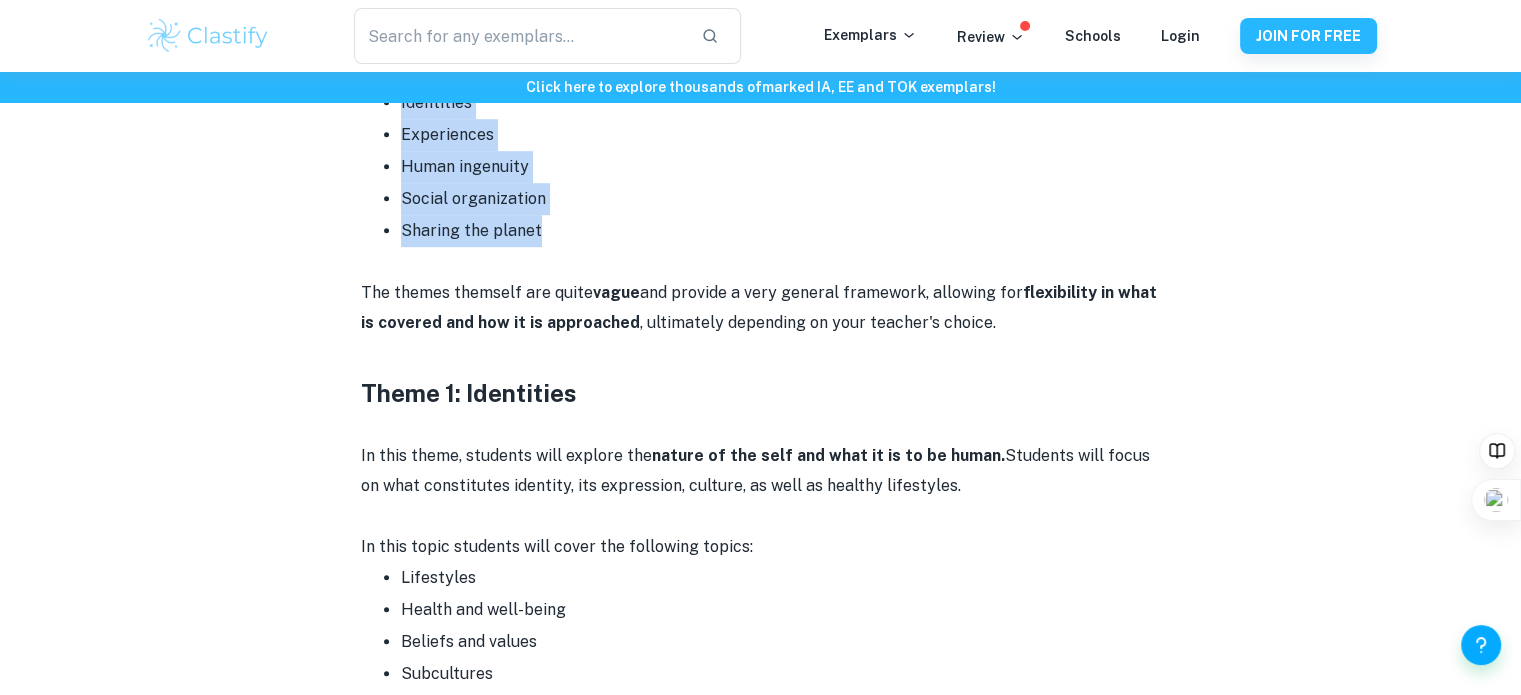 scroll, scrollTop: 1300, scrollLeft: 0, axis: vertical 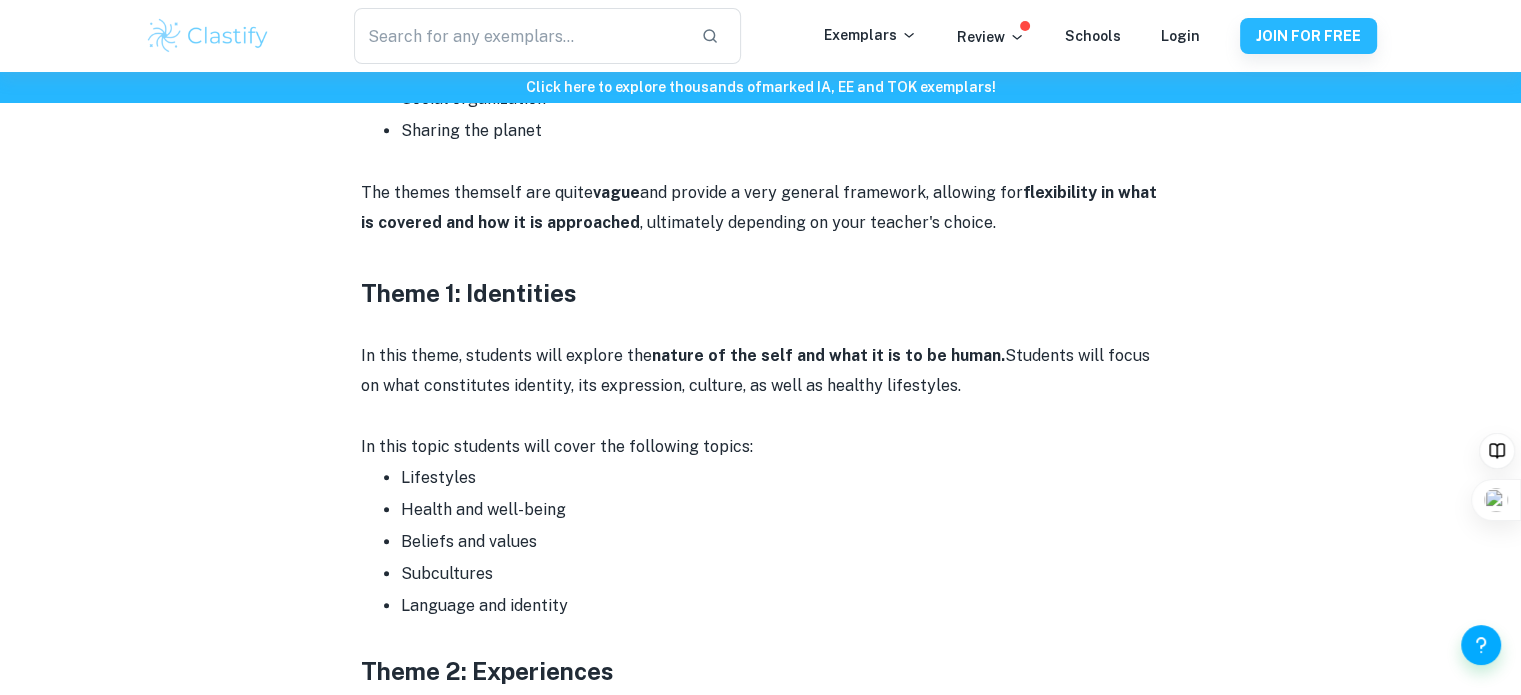 click on "IB Language B Syllabus + Topics By  Wojtek • October 18, 2024 Get feedback on your  English B IA Marked only by official IB examiners Learn more Exploring the IB Language B syllabus provides a clear view of the skills and knowledge you'll acquire throughout the course. Join us as we unpack the key concepts of the syllabus, giving you a better understanding of what to expect on your learning journey.      IB Language B Syllabus + Topics     It is important to mention that no matter which IB Language B you choose, whether it's English, French, Spanish, or Chinese, the syllabus remains the same. Hence, this  guide is applicable to all IB Langauge B choices .   The IB Language B syllabus does not provide specific topics or concepts that students must apprehend. Instead, the syllabus has been divided into  5 main themes:   Identities  Experiences Human ingenuity Social organization  Sharing the planet   The themes themself are quite  vague  and provide a very general framework, allowing for" at bounding box center [761, 1294] 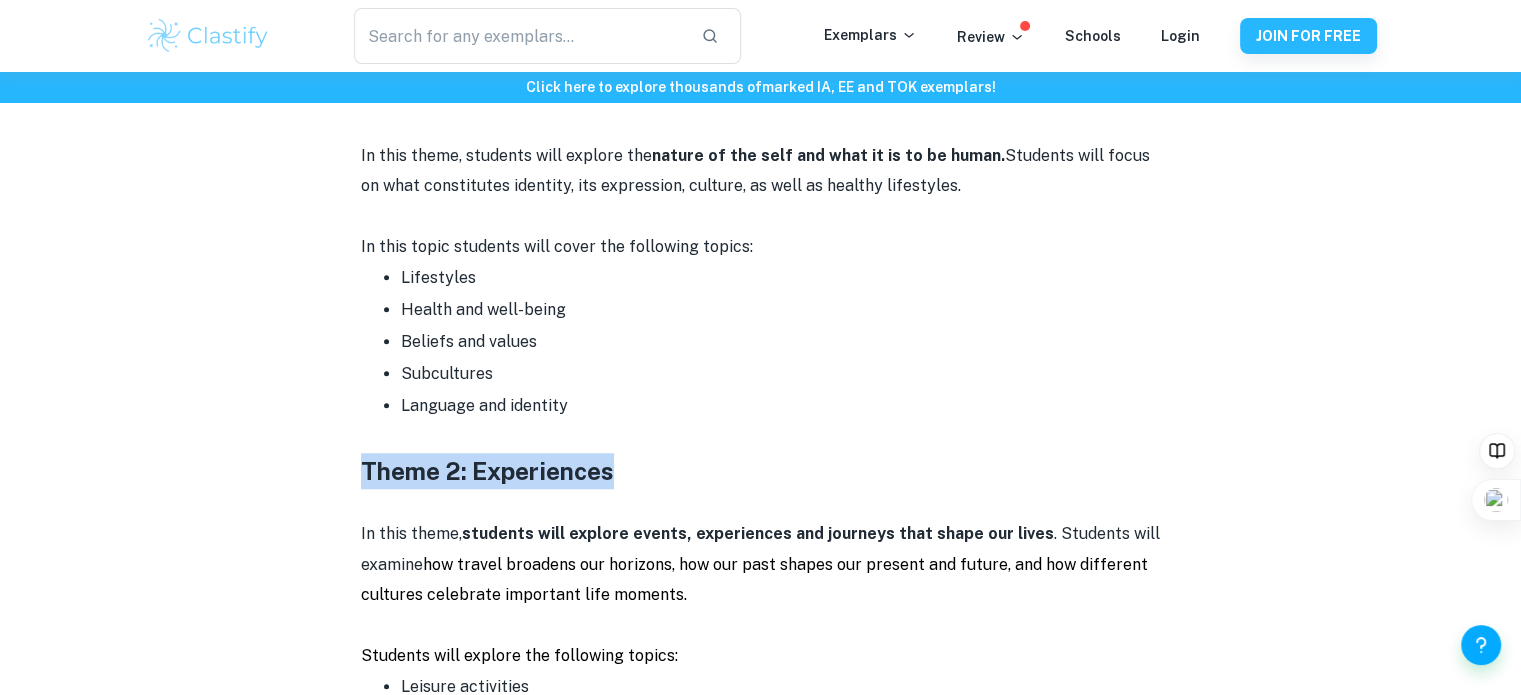 drag, startPoint x: 365, startPoint y: 479, endPoint x: 634, endPoint y: 479, distance: 269 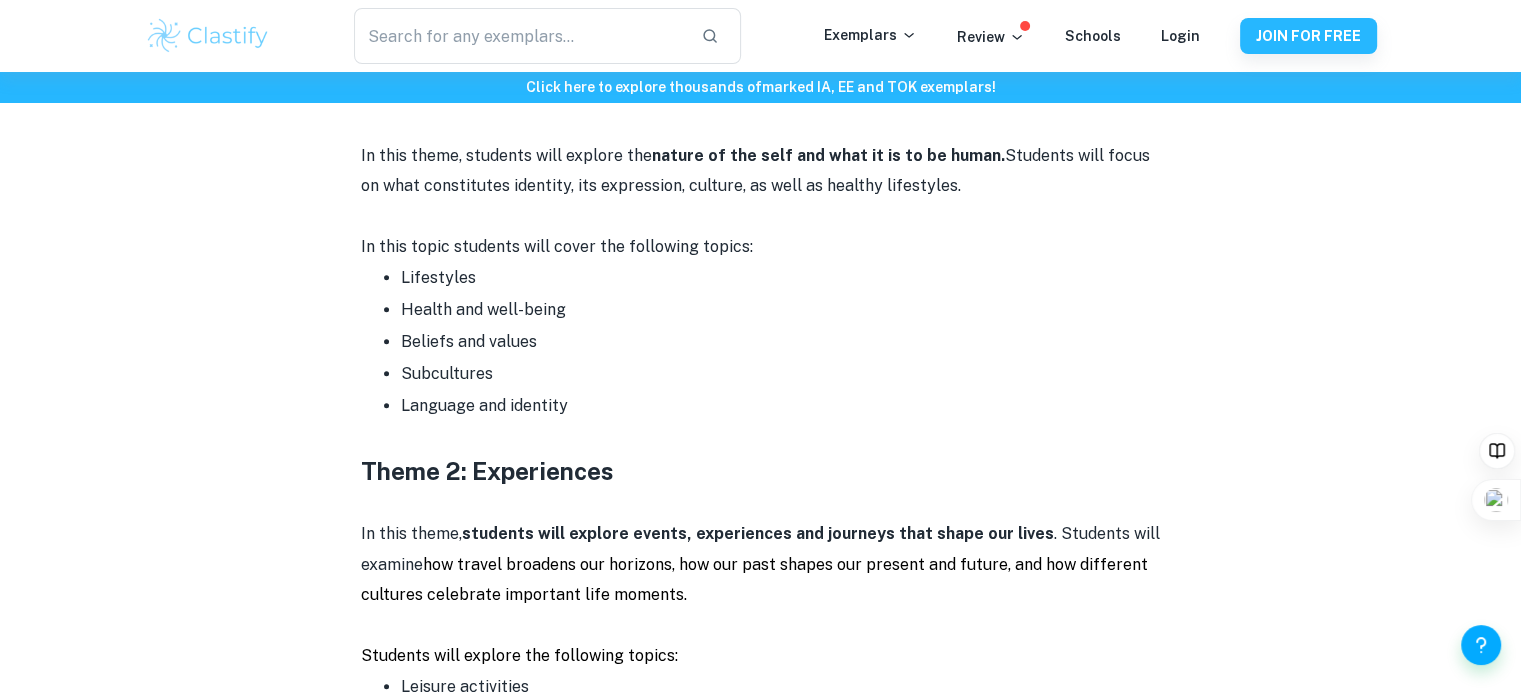 click on "IB Language B Syllabus + Topics By  Wojtek • October 18, 2024 Get feedback on your  English B IA Marked only by official IB examiners Learn more Exploring the IB Language B syllabus provides a clear view of the skills and knowledge you'll acquire throughout the course. Join us as we unpack the key concepts of the syllabus, giving you a better understanding of what to expect on your learning journey.      IB Language B Syllabus + Topics     It is important to mention that no matter which IB Language B you choose, whether it's English, French, Spanish, or Chinese, the syllabus remains the same. Hence, this  guide is applicable to all IB Langauge B choices .   The IB Language B syllabus does not provide specific topics or concepts that students must apprehend. Instead, the syllabus has been divided into  5 main themes:   Identities  Experiences Human ingenuity Social organization  Sharing the planet   The themes themself are quite  vague  and provide a very general framework, allowing for" at bounding box center [761, 1094] 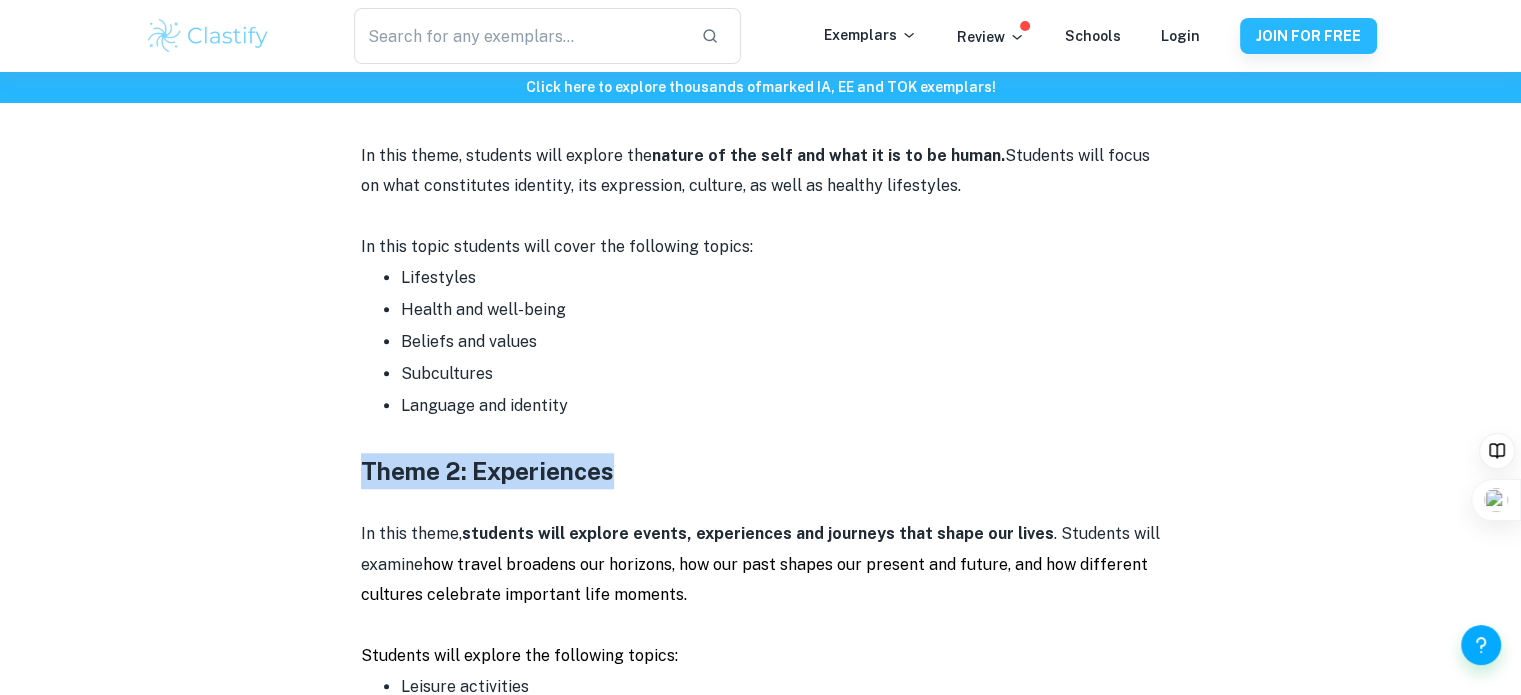 drag, startPoint x: 362, startPoint y: 478, endPoint x: 616, endPoint y: 474, distance: 254.0315 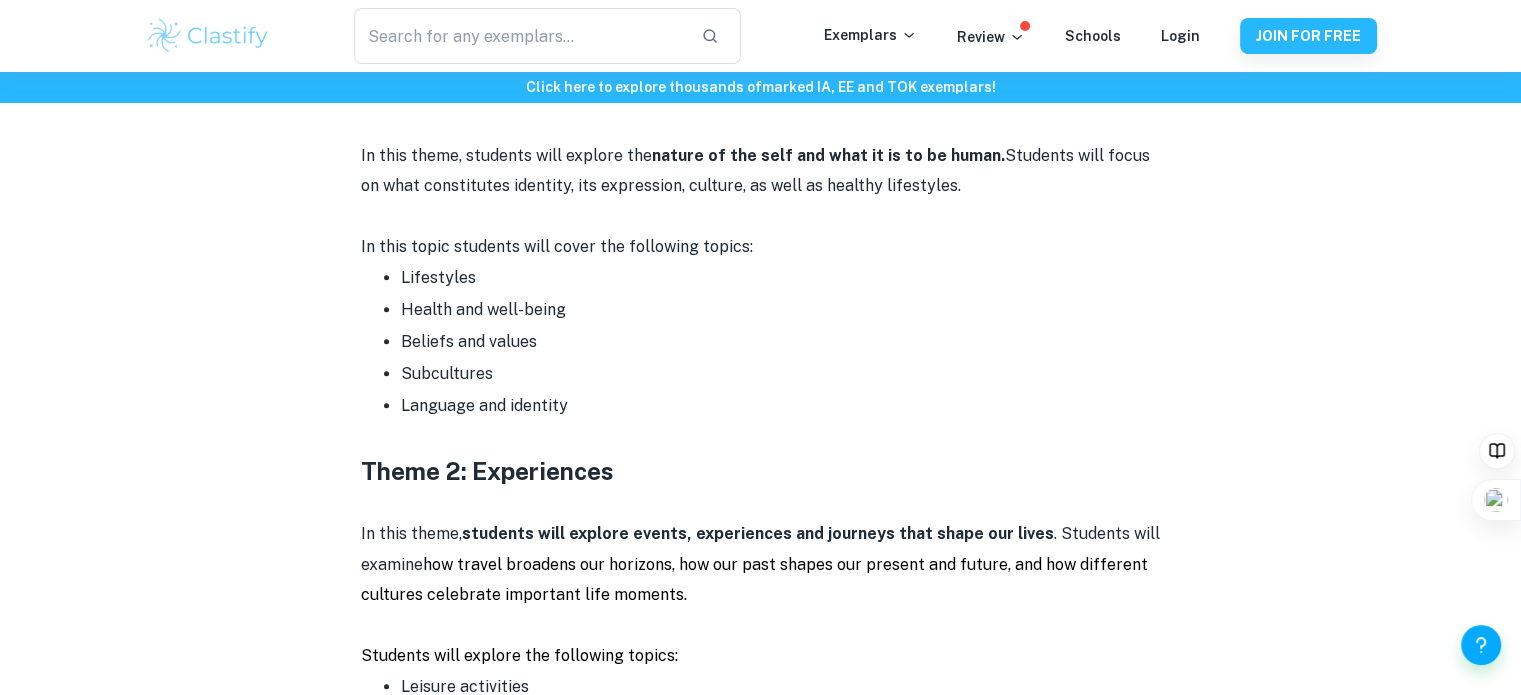click at bounding box center (761, 504) 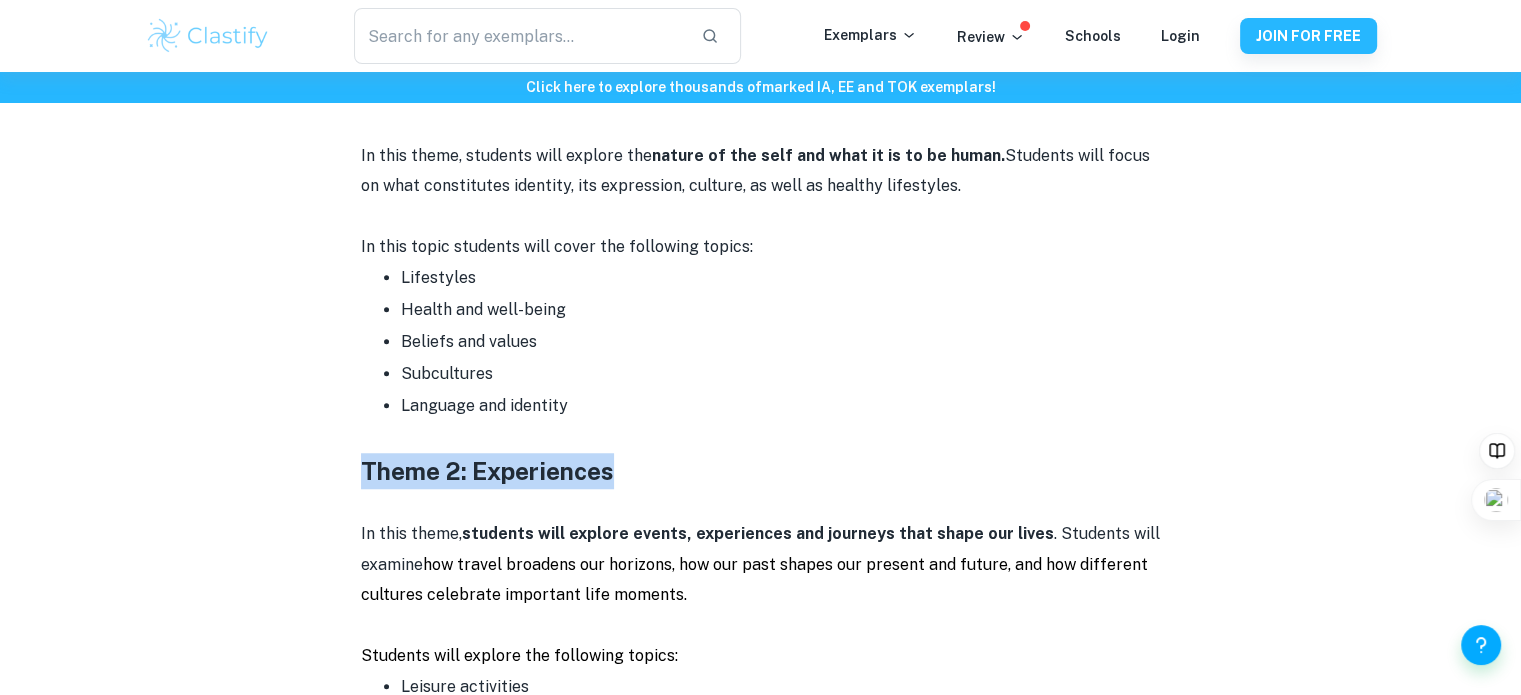 drag, startPoint x: 364, startPoint y: 478, endPoint x: 612, endPoint y: 476, distance: 248.00807 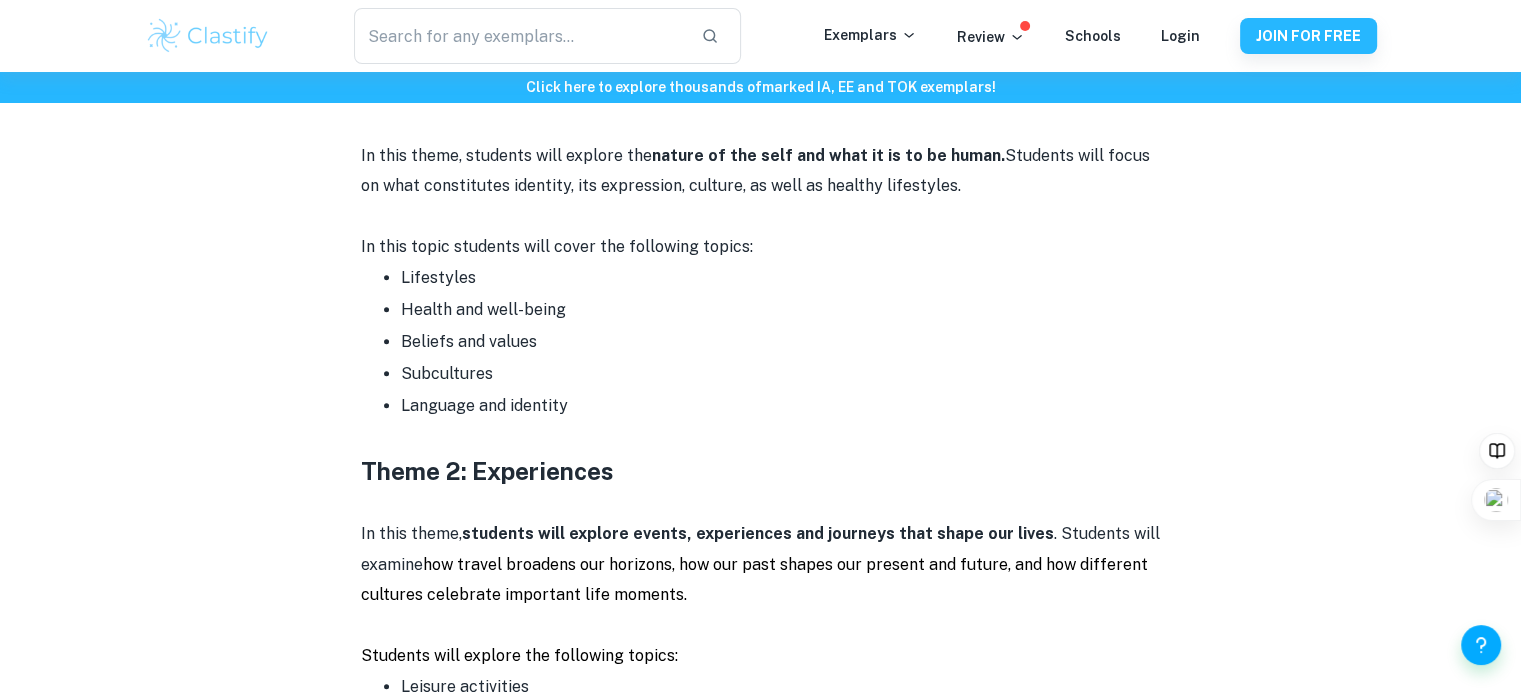 click at bounding box center [761, 504] 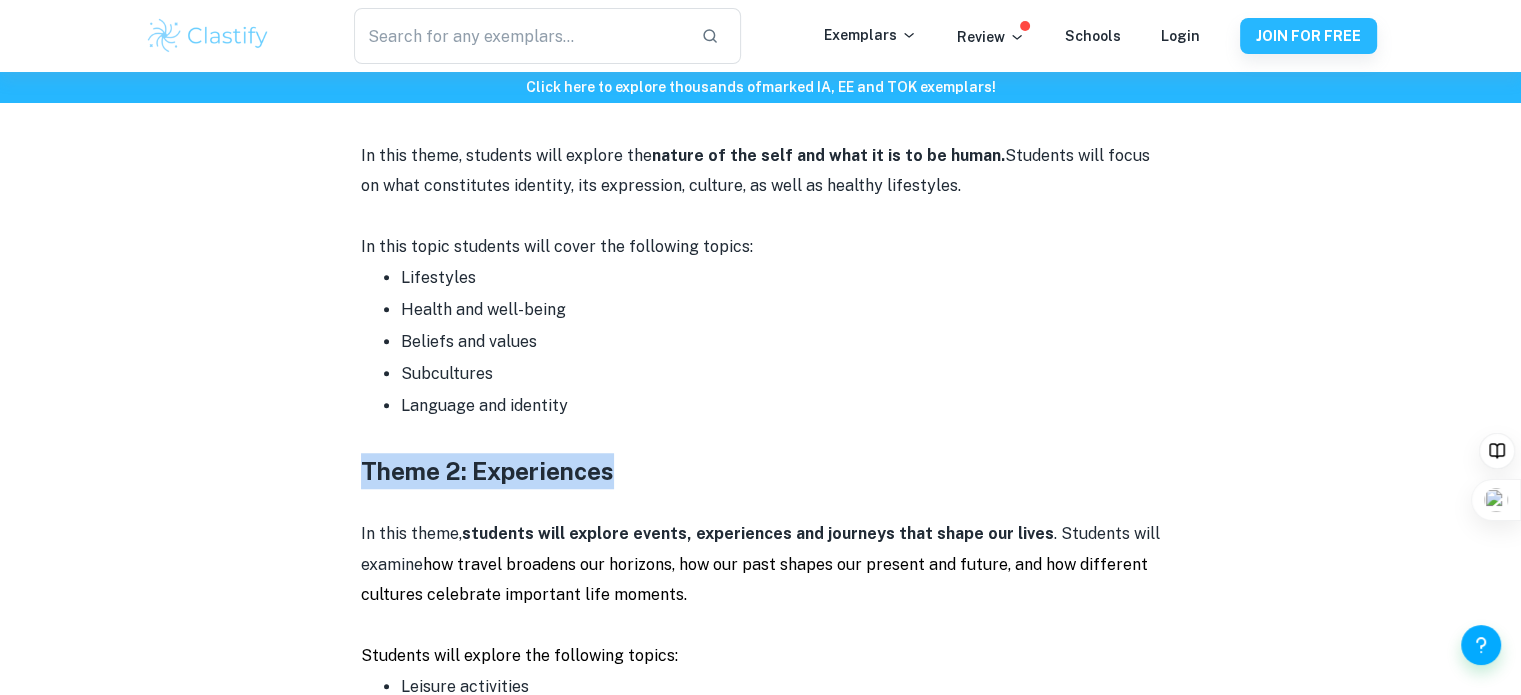 drag, startPoint x: 357, startPoint y: 476, endPoint x: 631, endPoint y: 483, distance: 274.08942 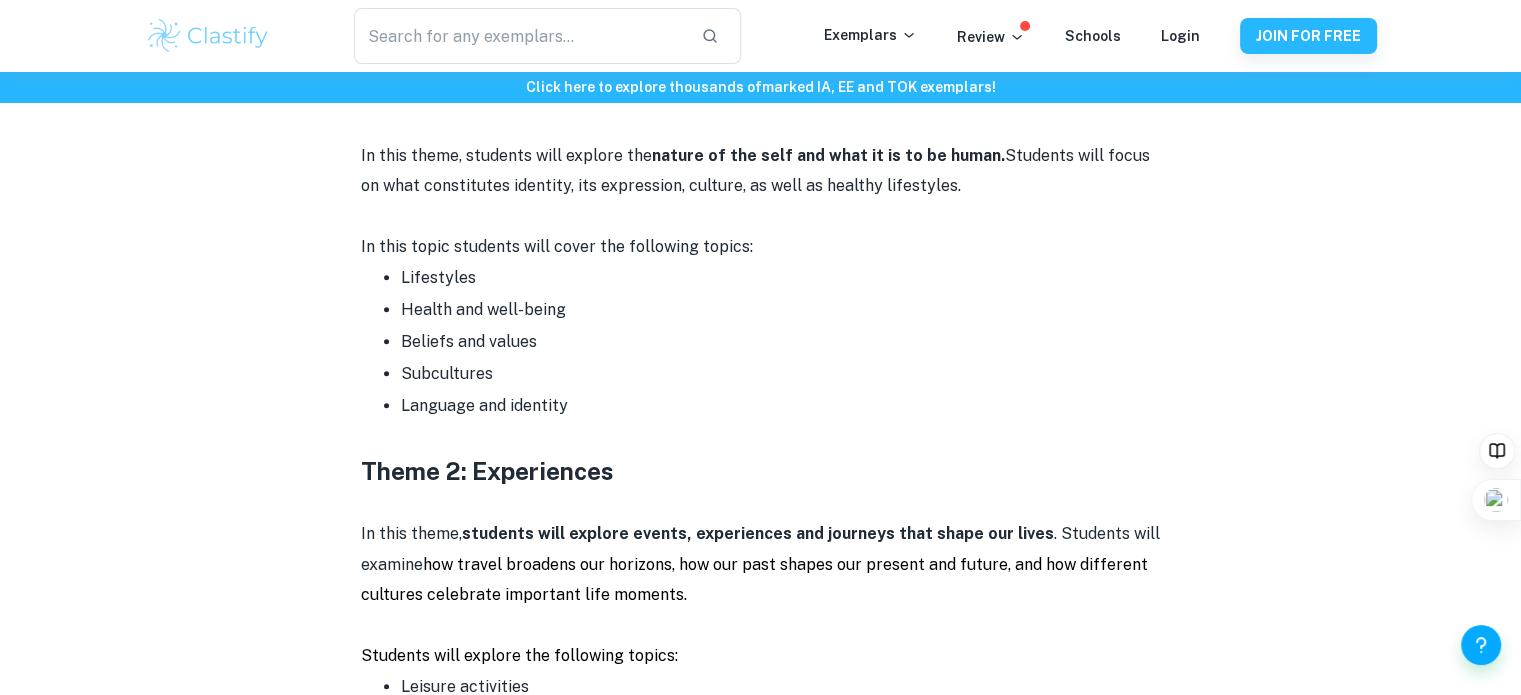click at bounding box center [761, 504] 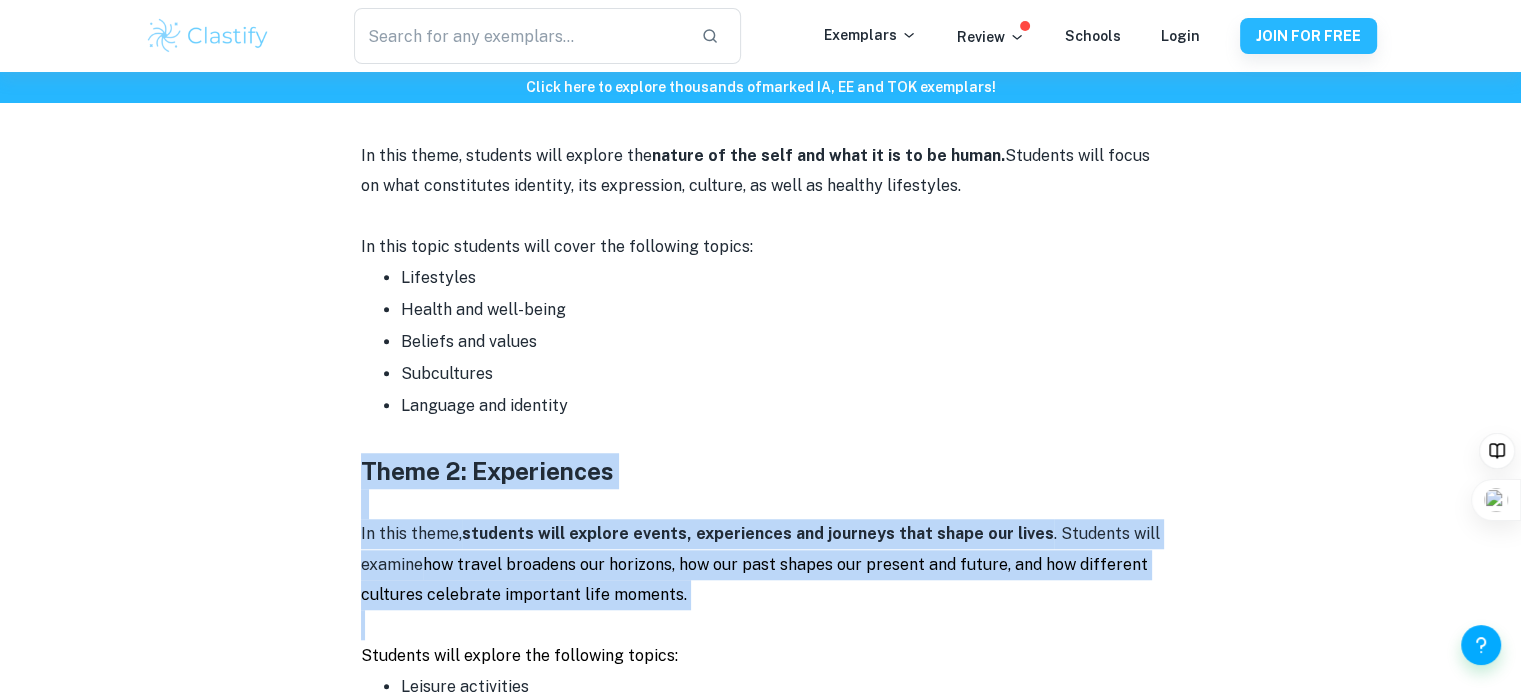 drag, startPoint x: 355, startPoint y: 467, endPoint x: 681, endPoint y: 610, distance: 355.98456 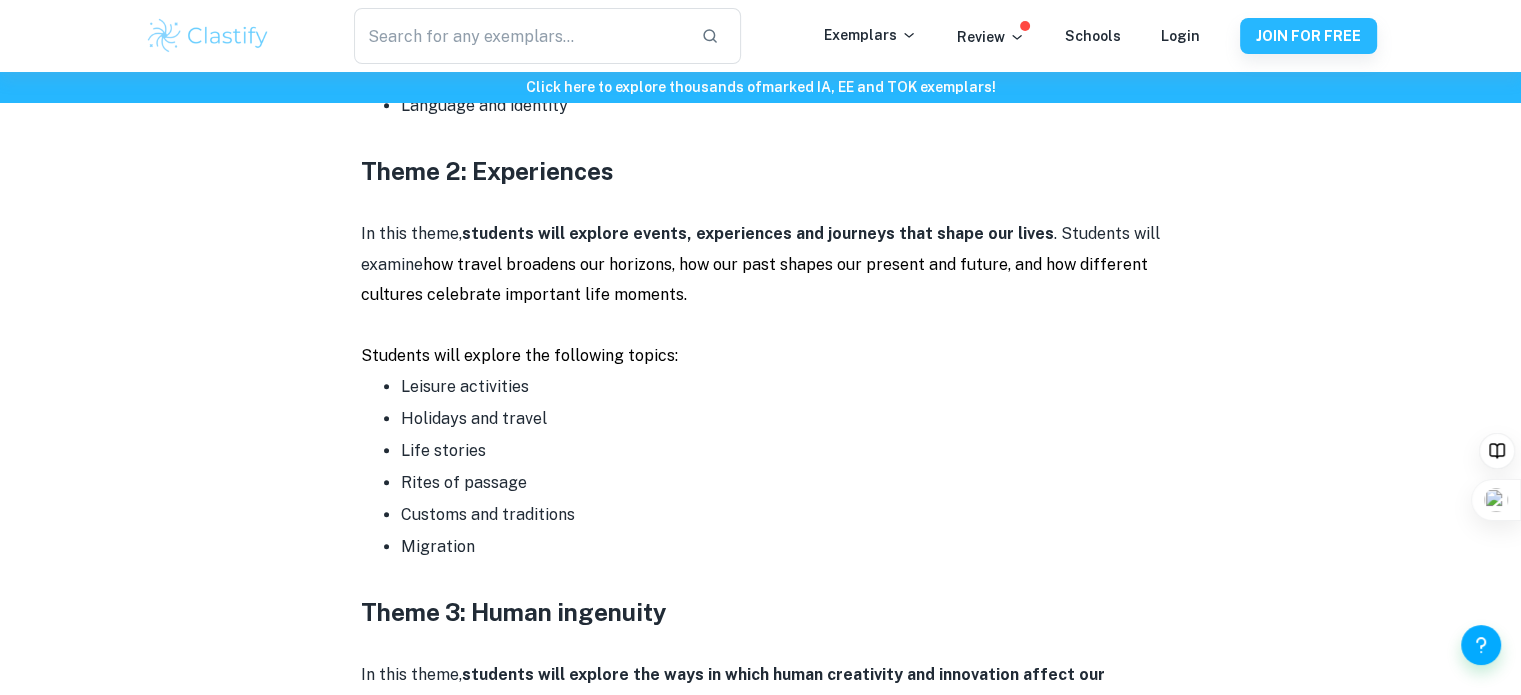 scroll, scrollTop: 2000, scrollLeft: 0, axis: vertical 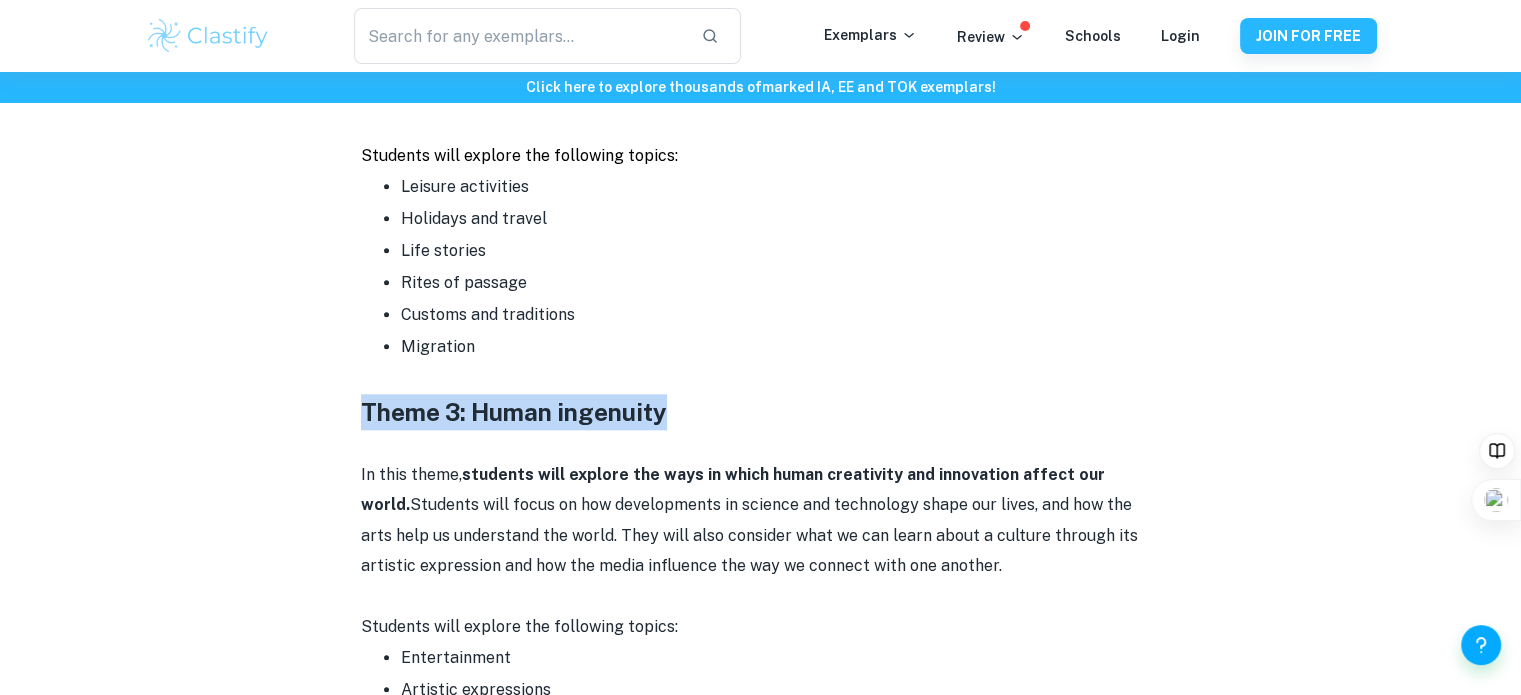 drag, startPoint x: 357, startPoint y: 419, endPoint x: 667, endPoint y: 426, distance: 310.079 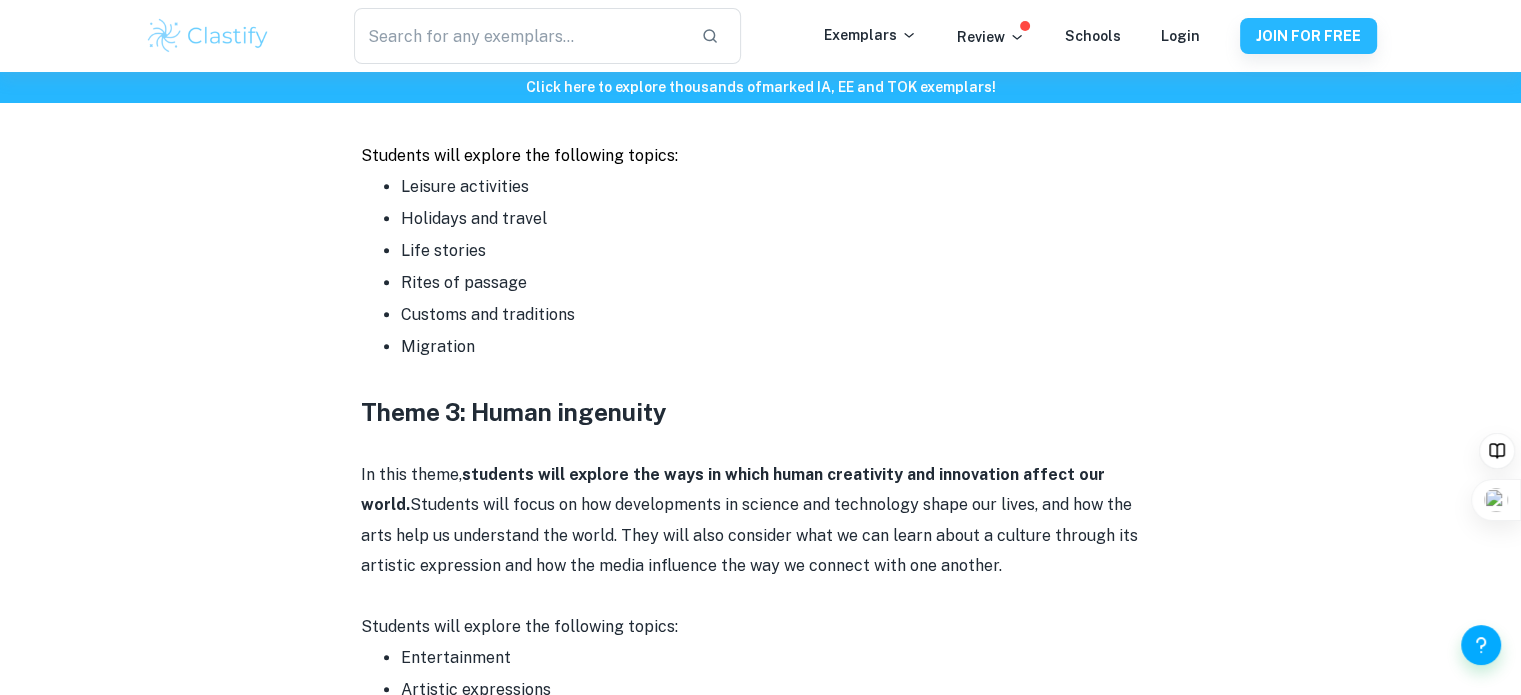 click at bounding box center [761, 445] 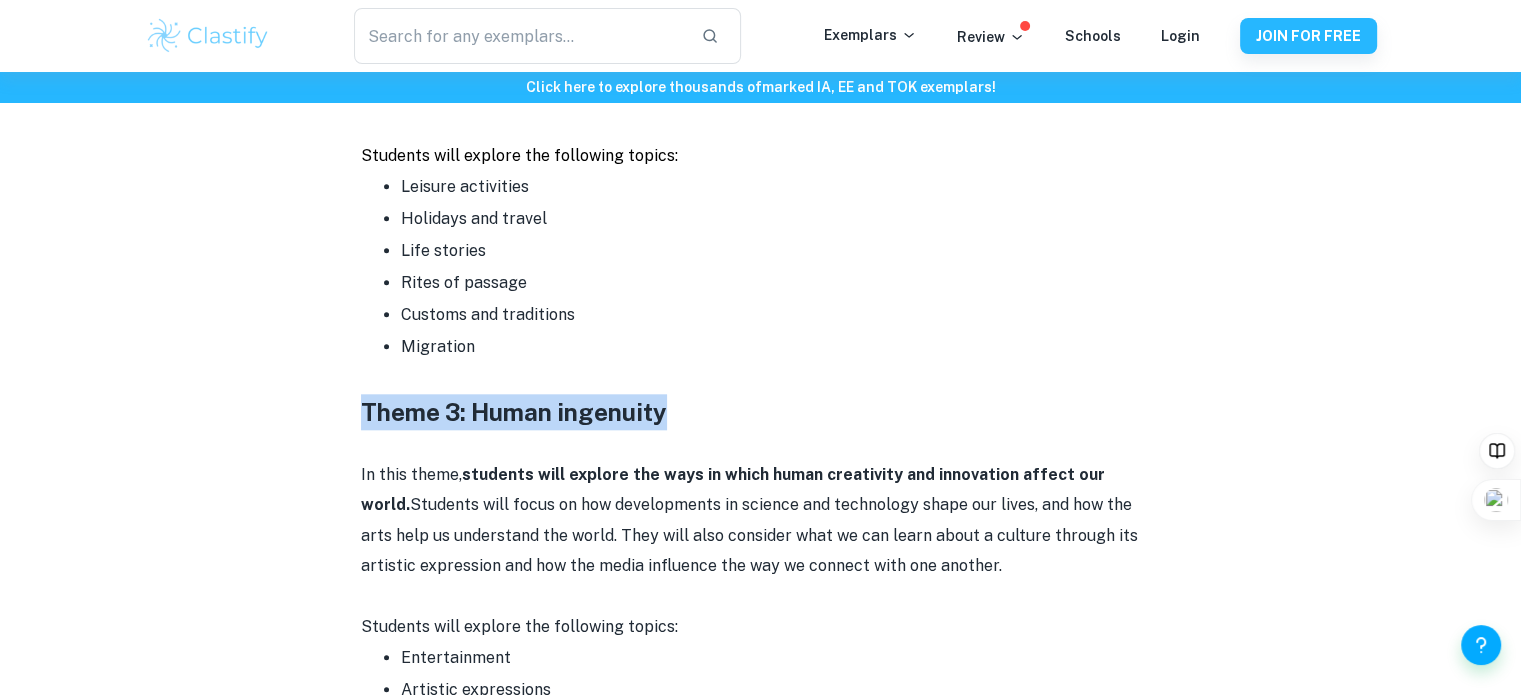 drag, startPoint x: 364, startPoint y: 408, endPoint x: 668, endPoint y: 404, distance: 304.0263 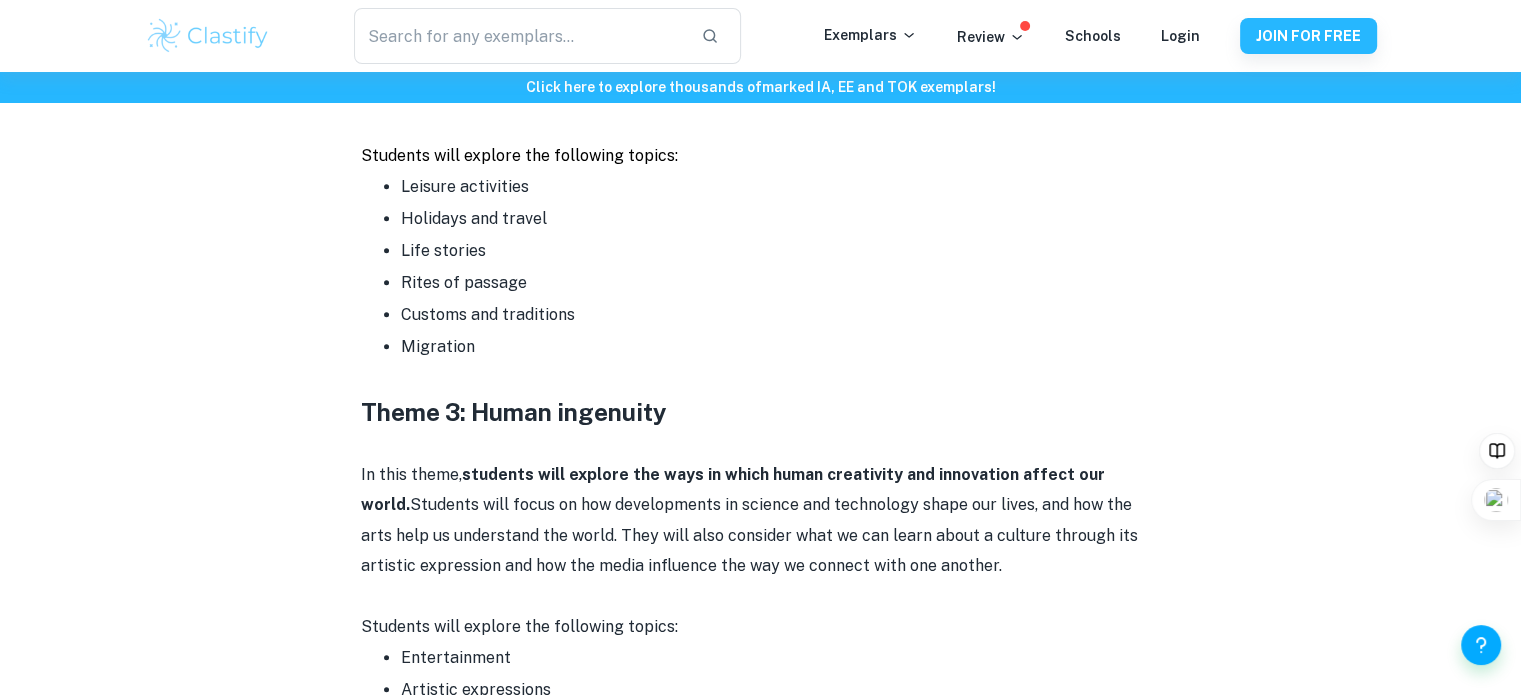 click at bounding box center (761, 445) 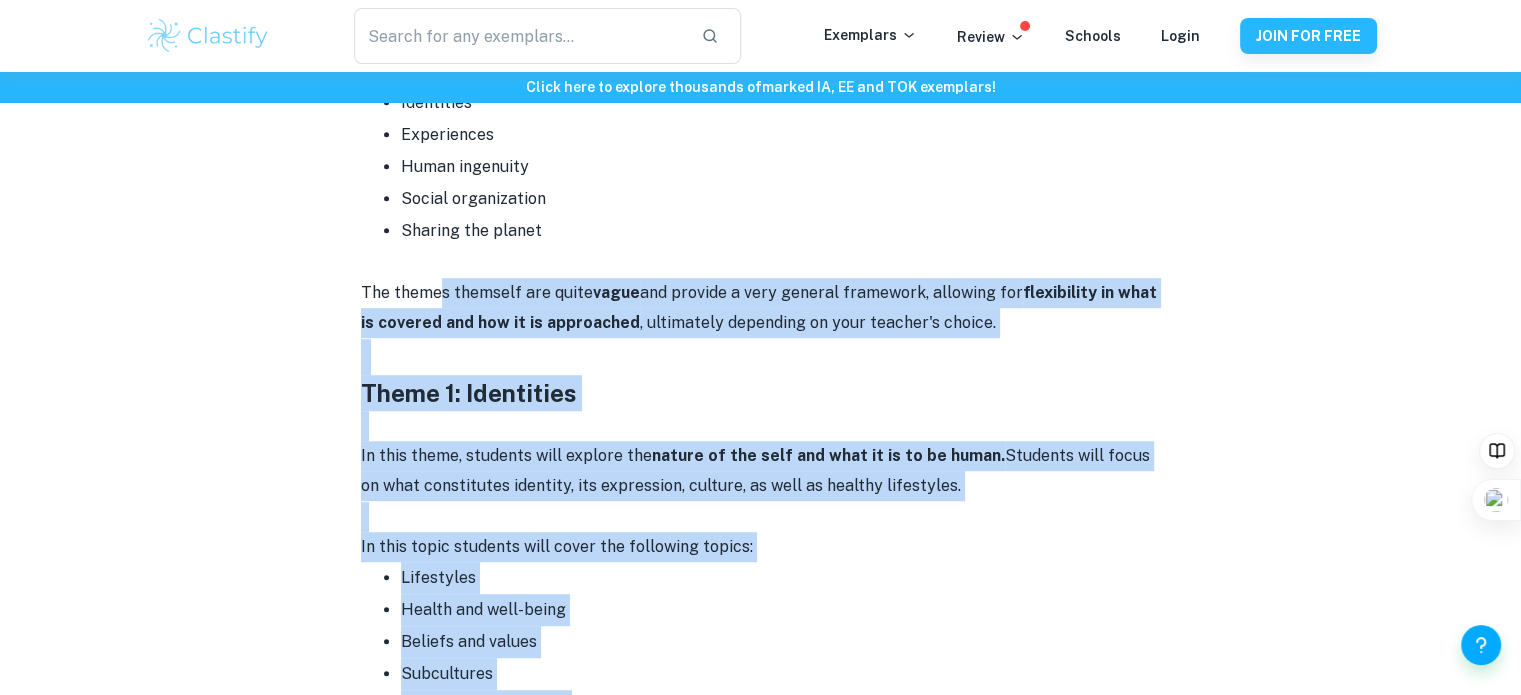 scroll, scrollTop: 700, scrollLeft: 0, axis: vertical 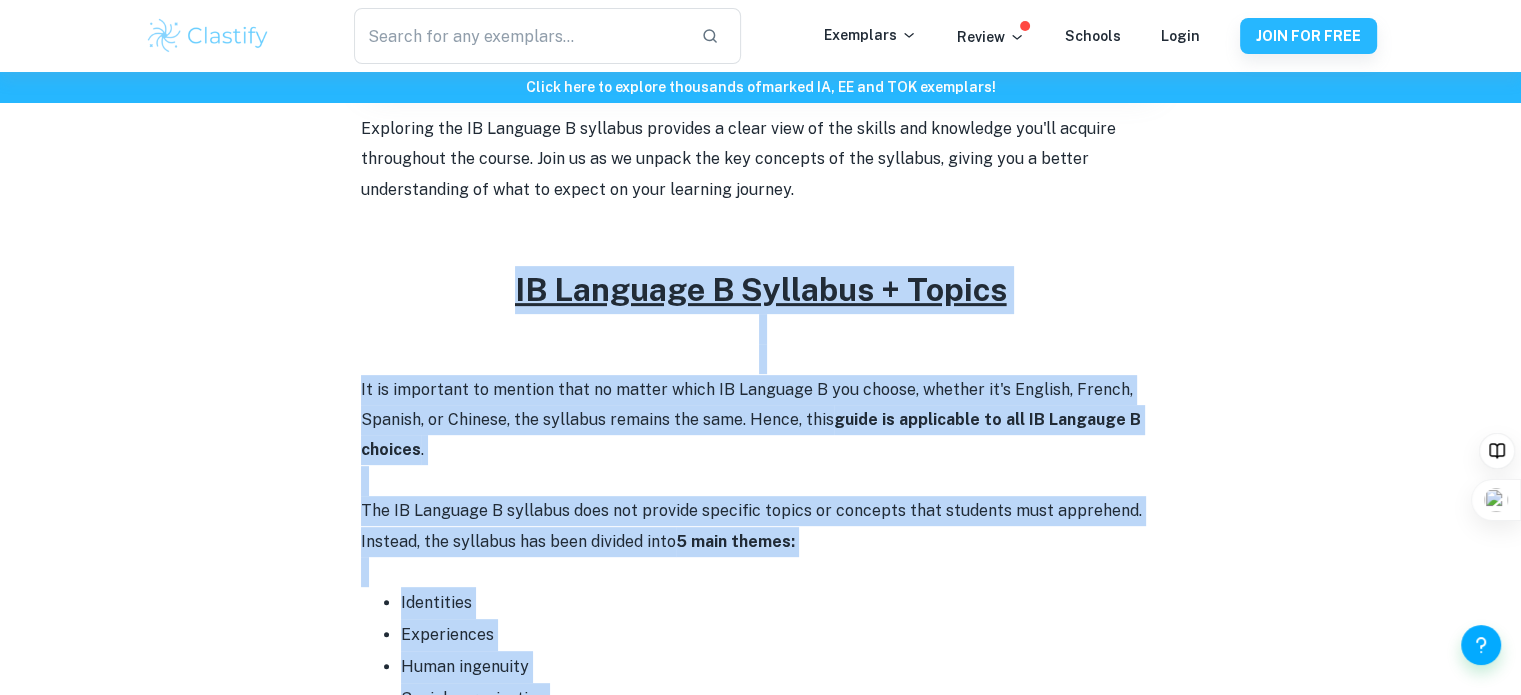 drag, startPoint x: 1122, startPoint y: 479, endPoint x: 435, endPoint y: 307, distance: 708.20404 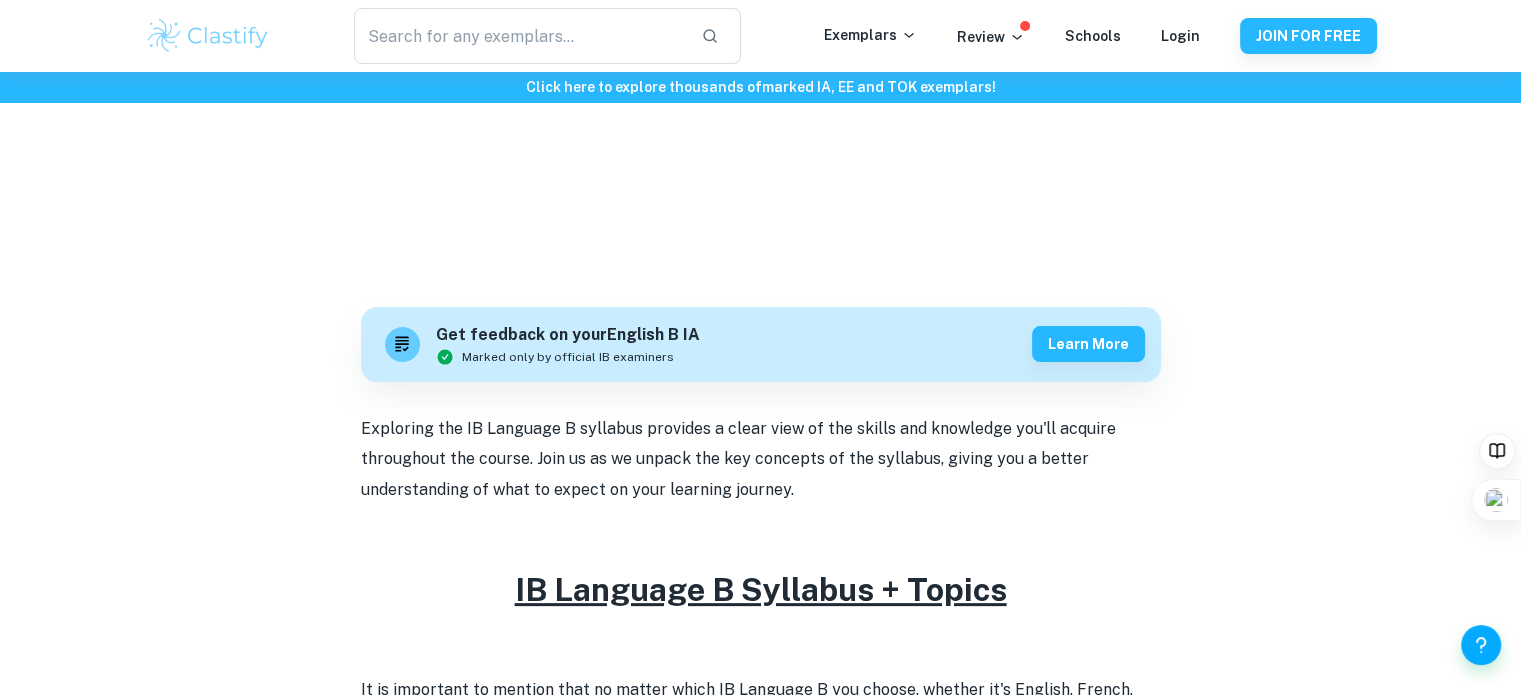 scroll, scrollTop: 200, scrollLeft: 0, axis: vertical 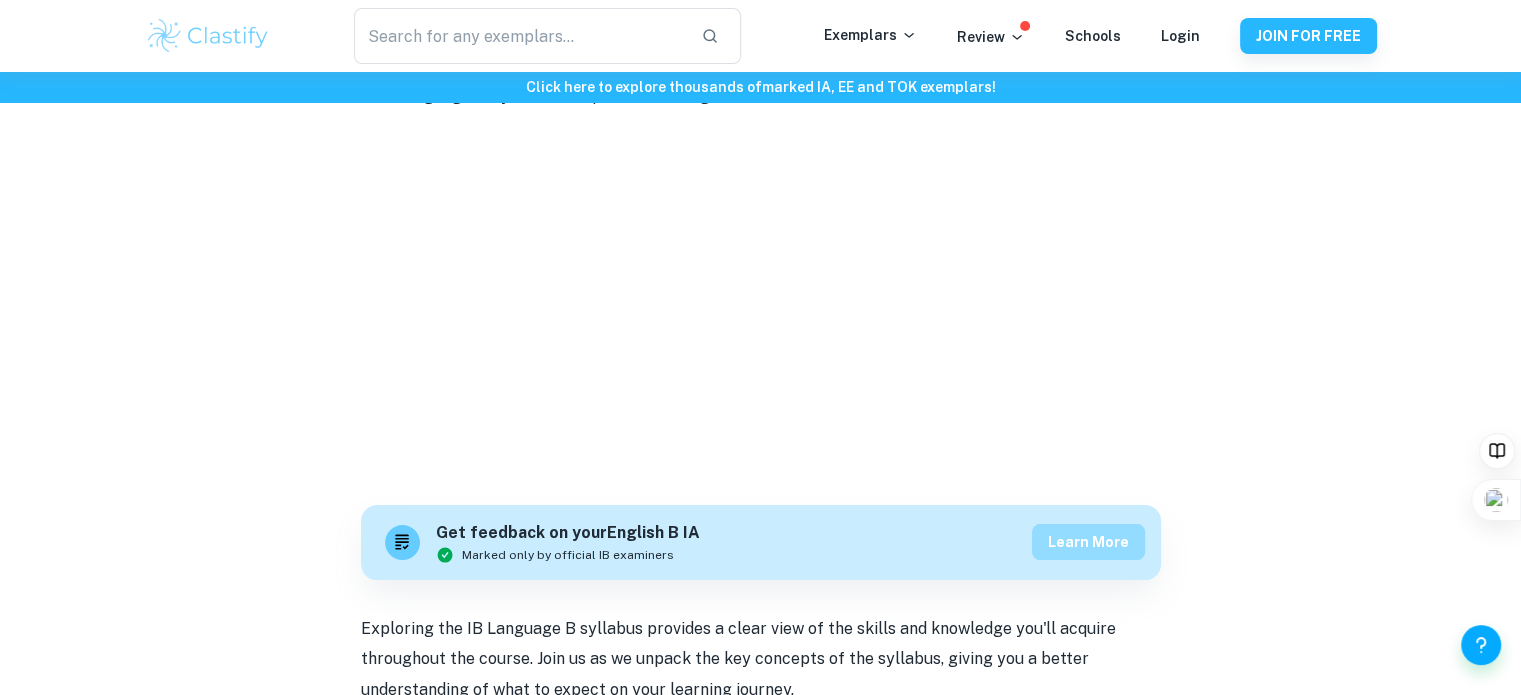 click on "Learn more" at bounding box center [1088, 542] 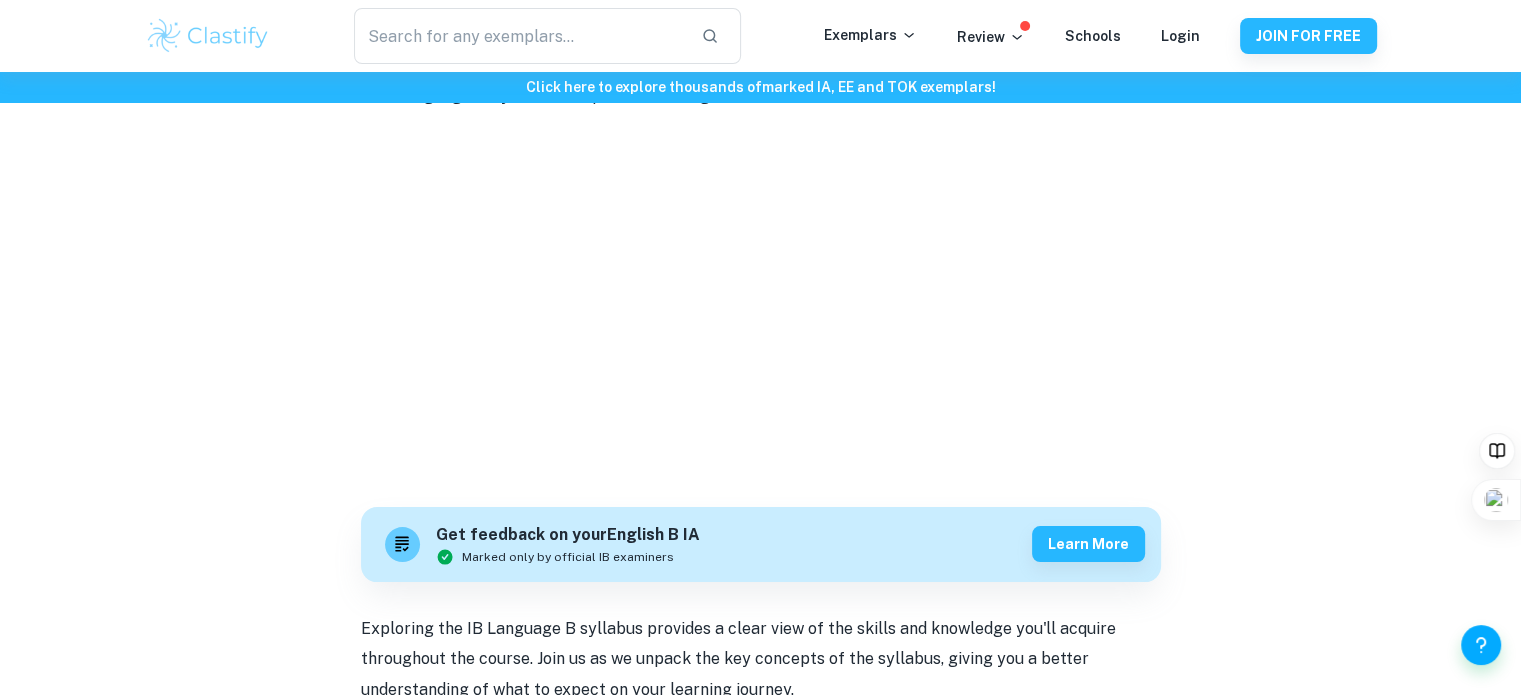 scroll, scrollTop: 0, scrollLeft: 0, axis: both 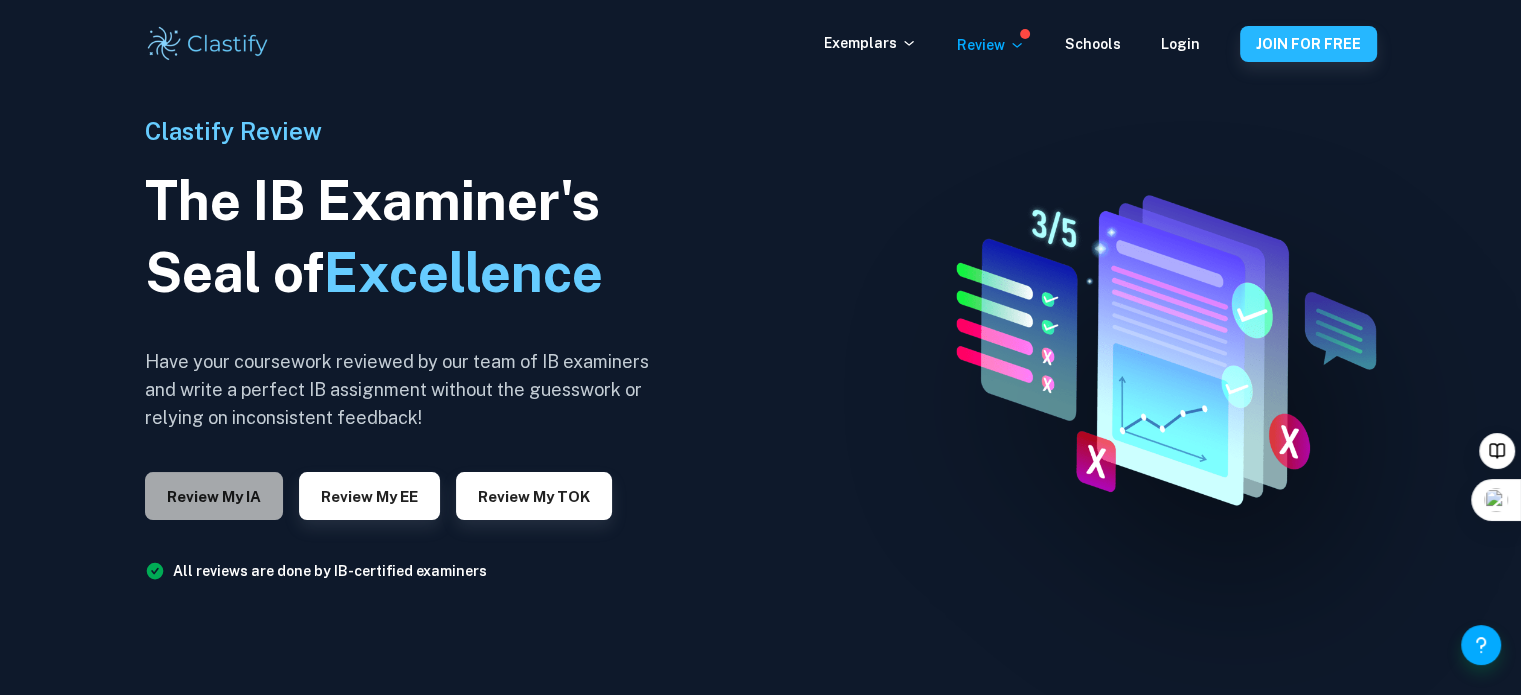 click on "Review my IA" at bounding box center [214, 496] 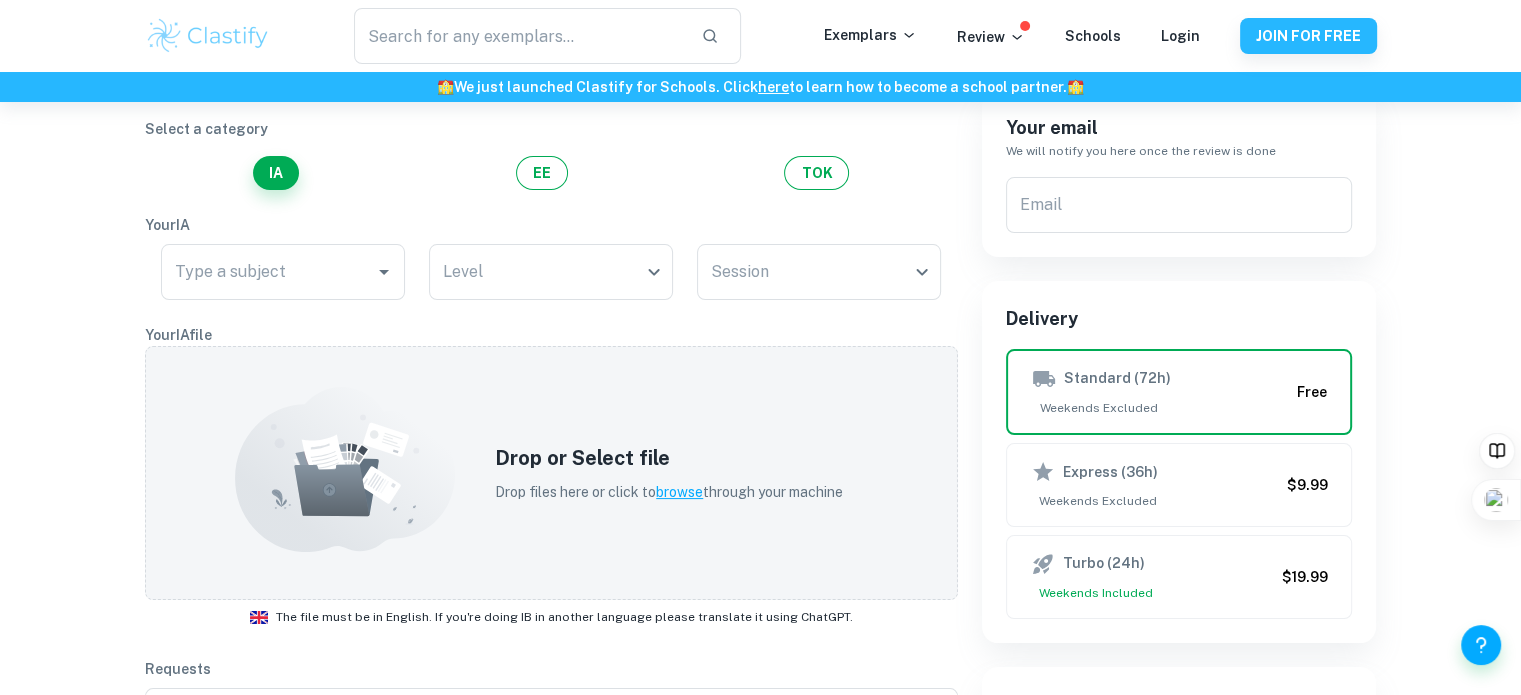 scroll, scrollTop: 0, scrollLeft: 0, axis: both 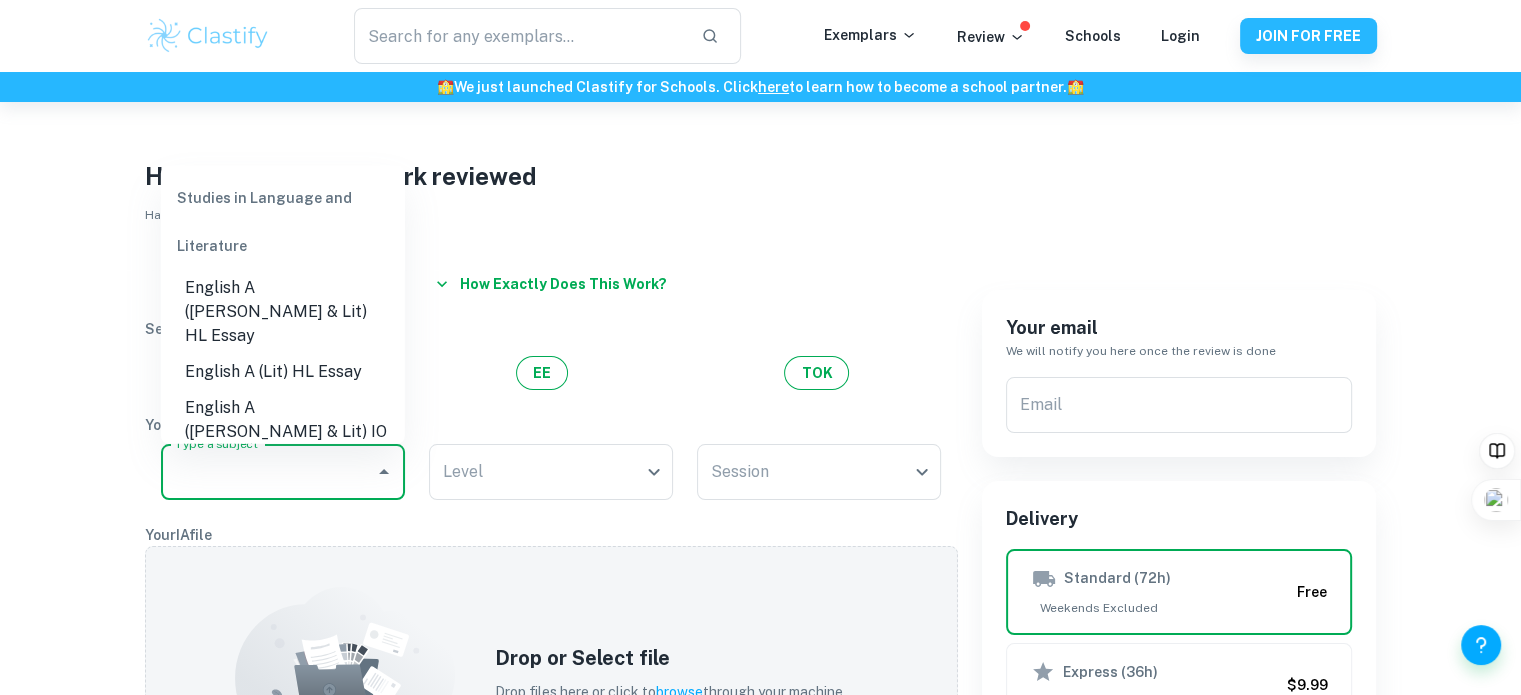 click on "Type a subject" at bounding box center [268, 472] 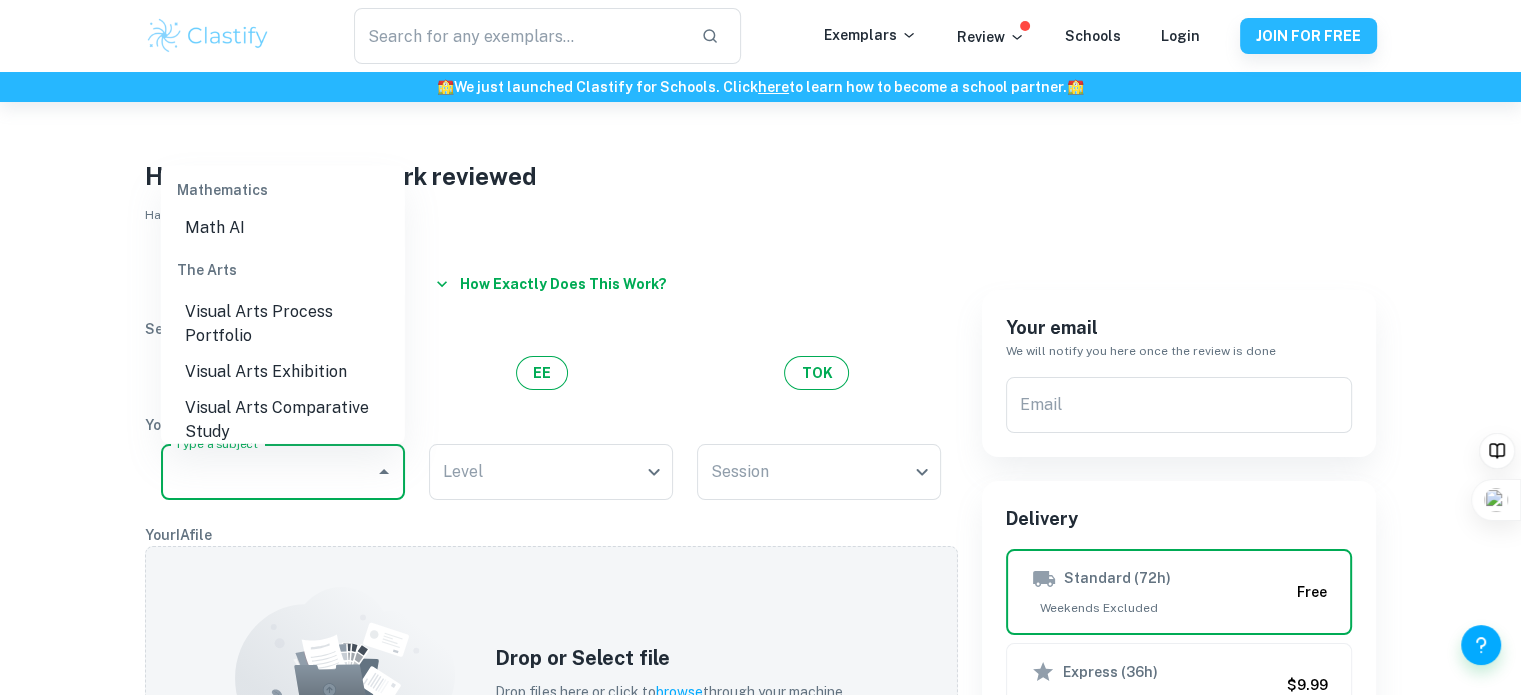 scroll, scrollTop: 973, scrollLeft: 0, axis: vertical 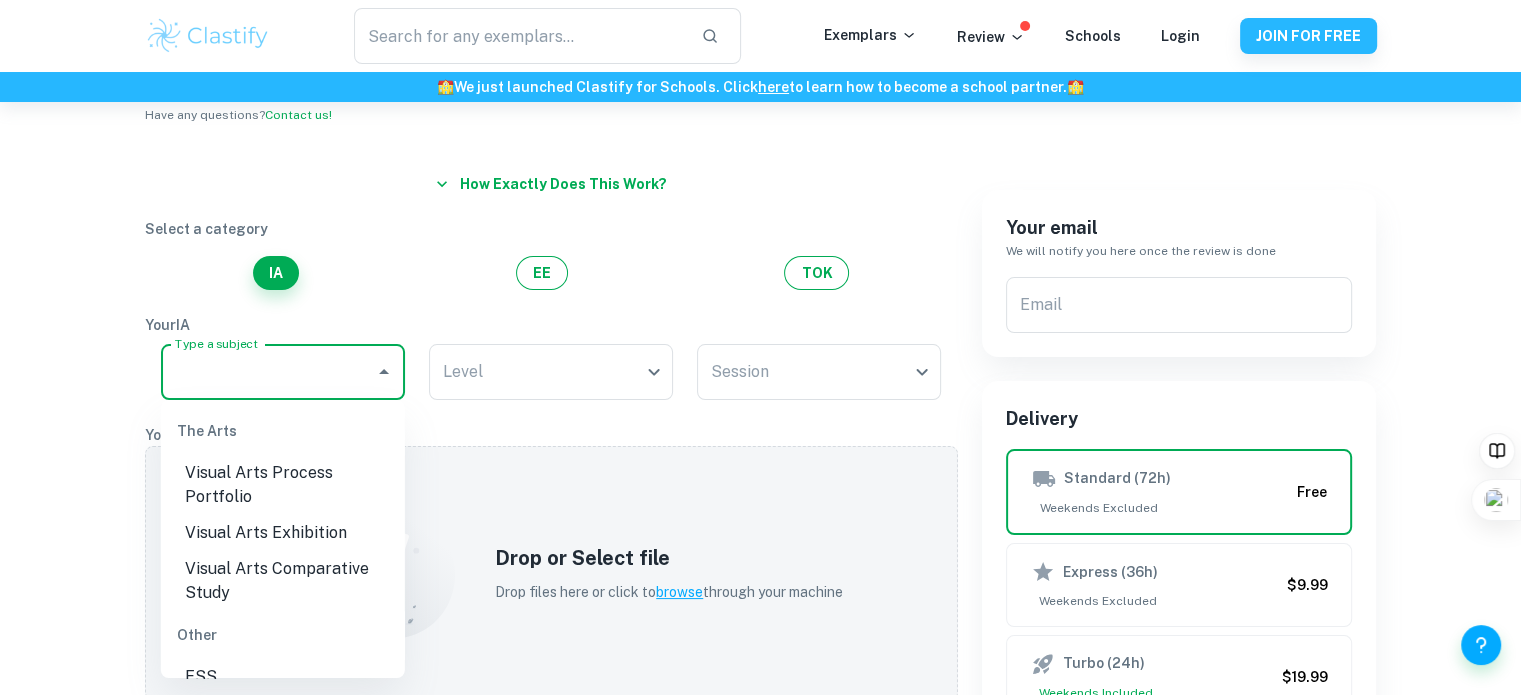 click on "Type a subject" at bounding box center [268, 372] 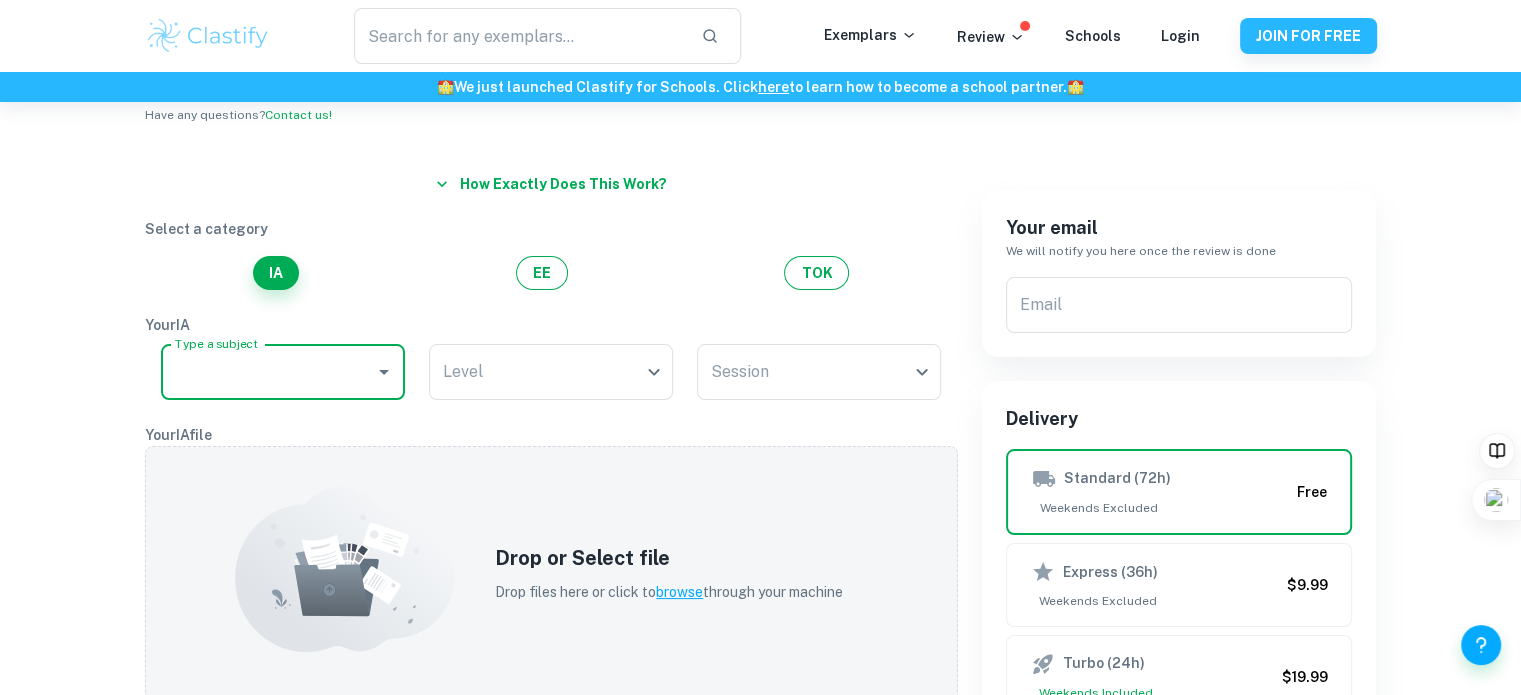 click on "Type a subject" at bounding box center (268, 372) 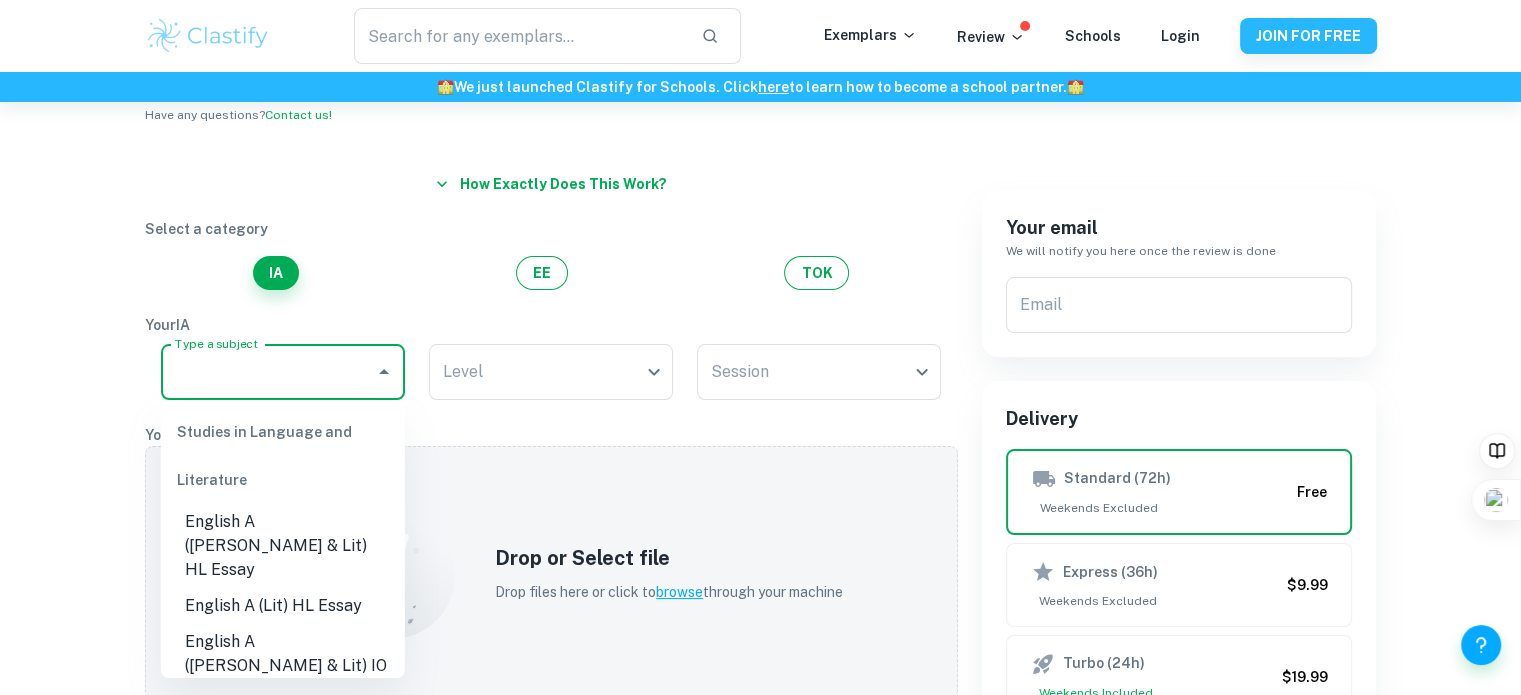 click on "Studies in Language and Literature" at bounding box center (283, 456) 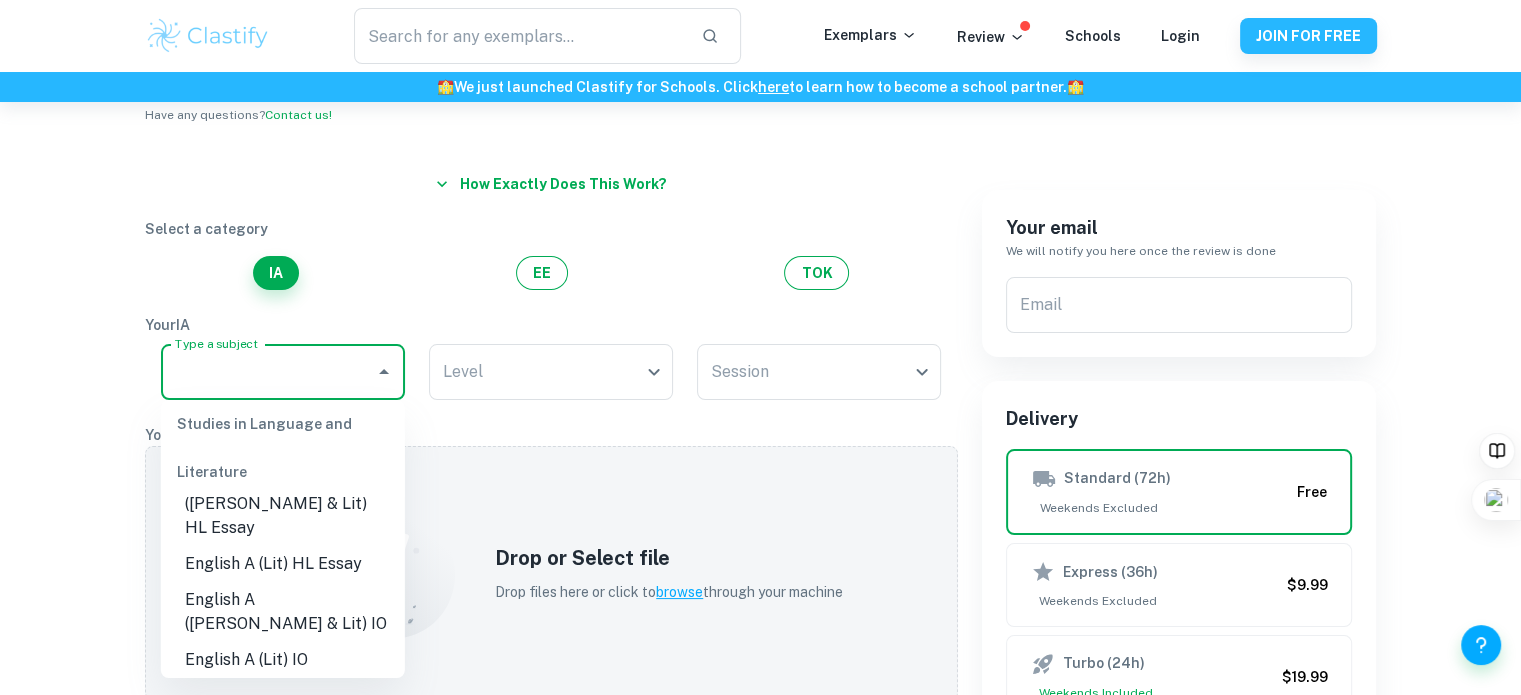 scroll, scrollTop: 0, scrollLeft: 0, axis: both 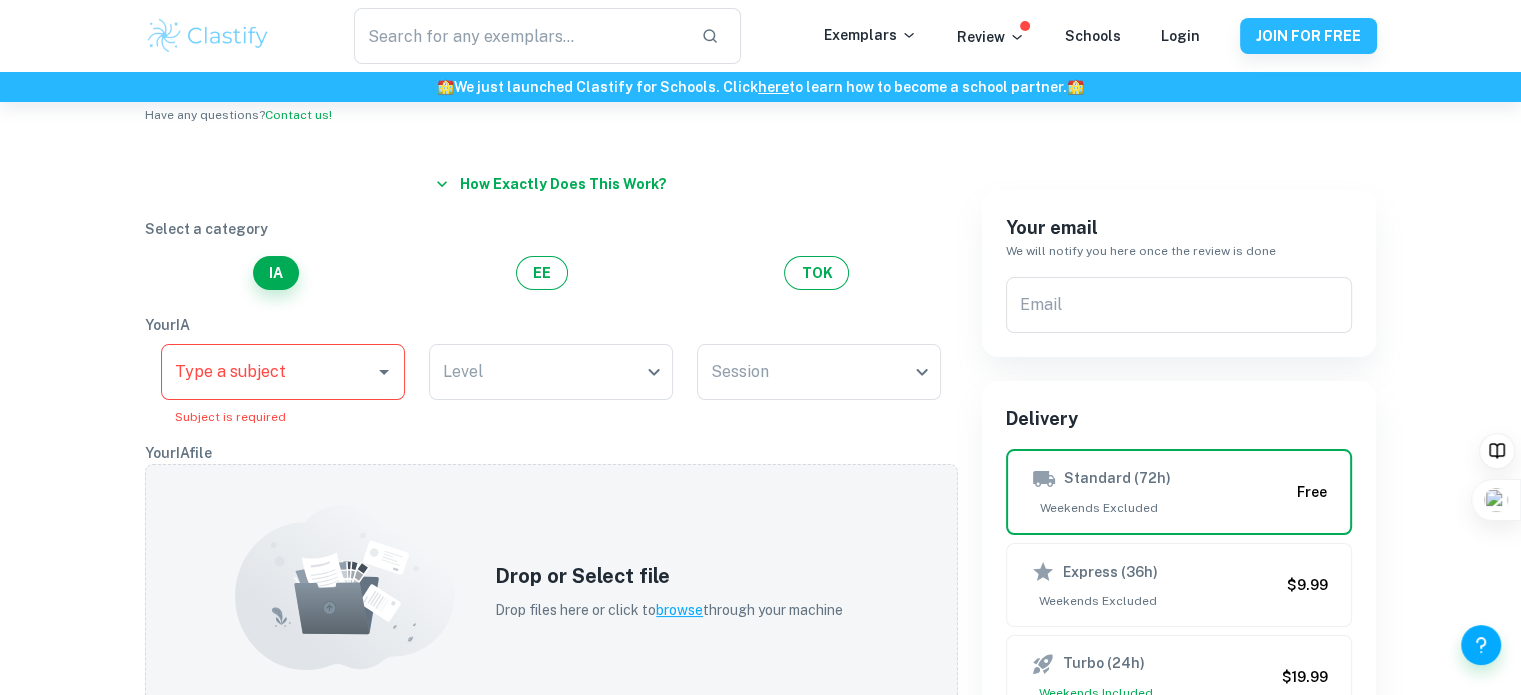 click on "Have your IB coursework reviewed Have any questions?  Contact us! How exactly does this work? Select a category IA EE TOK Your  IA Type a subject Type a subject Subject is required Level ​ Level Session ​ Session Your  IA  file Drop or Select file Drop files here or click to  browse  through your machine The file must be in English. If you're doing IB in another language please translate it using ChatGPT. Requests x ​ Your email We will notify you here once the review is done Email Email Delivery Standard (72h) Weekends Excluded Free Express (36h) Weekends Excluded $9.99 Turbo (24h) Weekends Included $19.99 Summary Delivered [DATE][DATE] Email IA Review $ 49.99 Total Billed 49.99  USD Full money back guarantee I agree to Clastify's  Terms of Service ,  Privacy Policy  and  Academic Integrity Policy . I understand that, although in most cases accurate, the predicted grade is for illustrative purposes only and Clastify cannot guarantee that the IB/teacher will award the same score." at bounding box center (760, 694) 